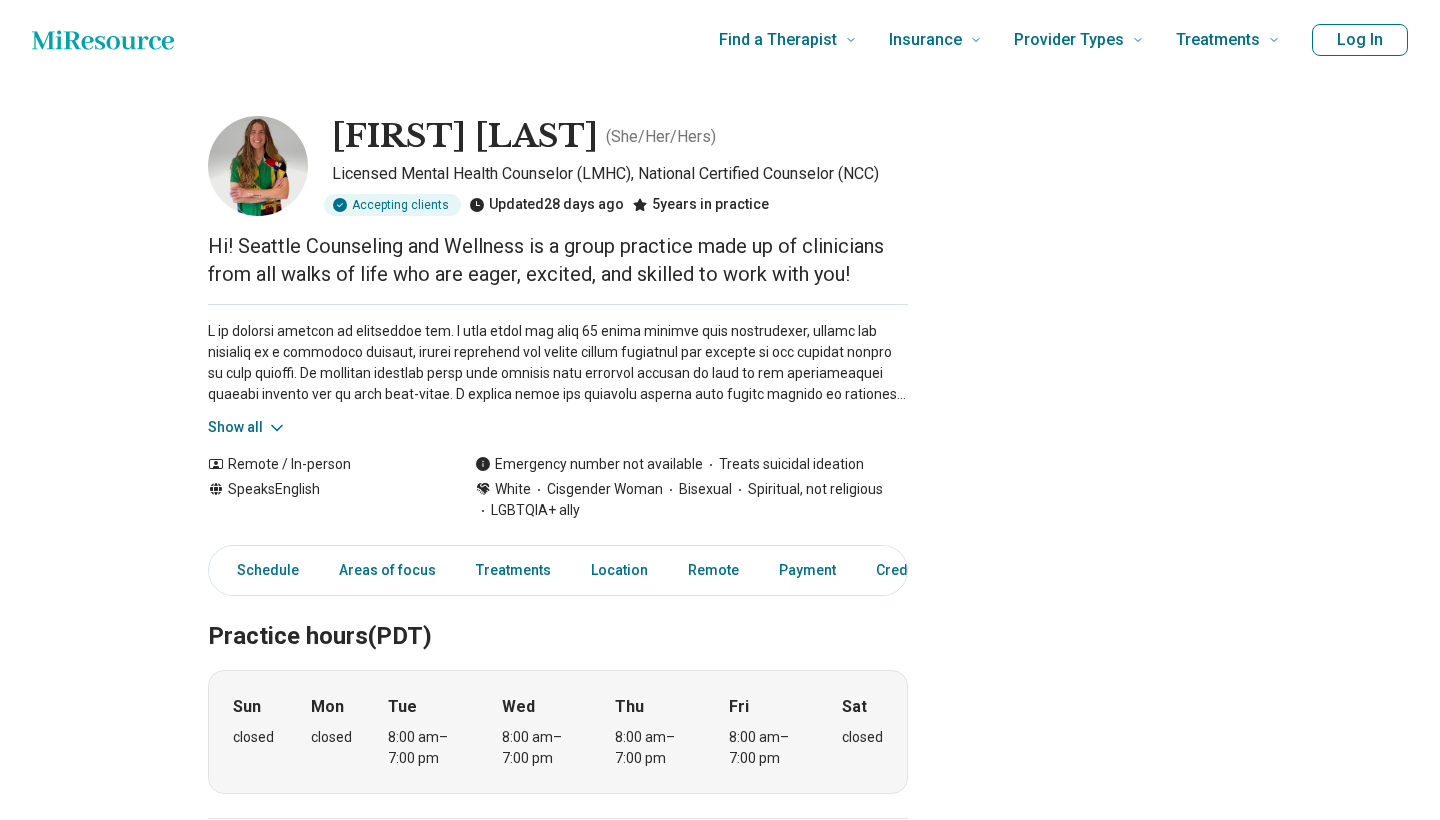 scroll, scrollTop: 0, scrollLeft: 0, axis: both 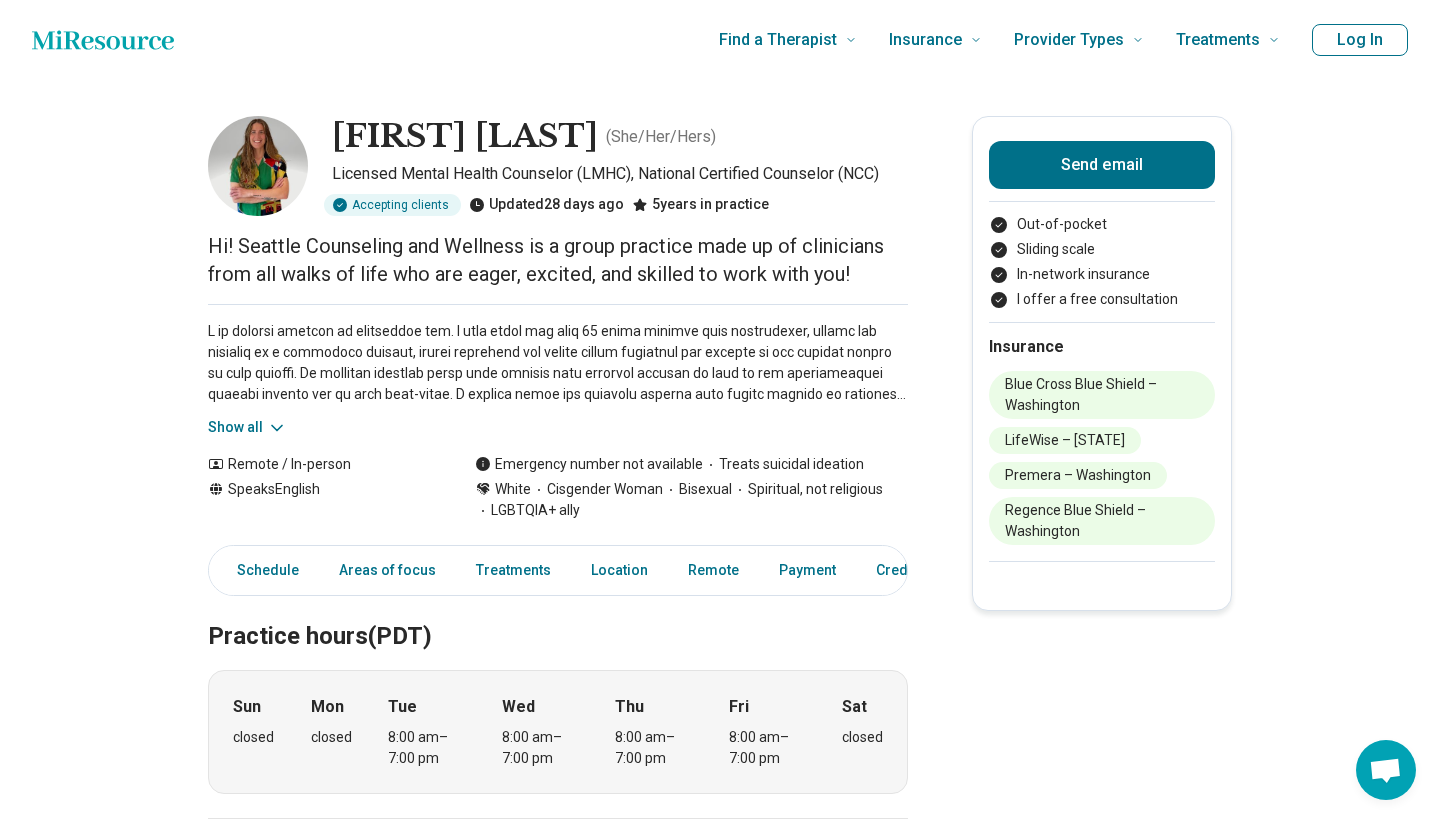 click on "Show all" at bounding box center (558, 371) 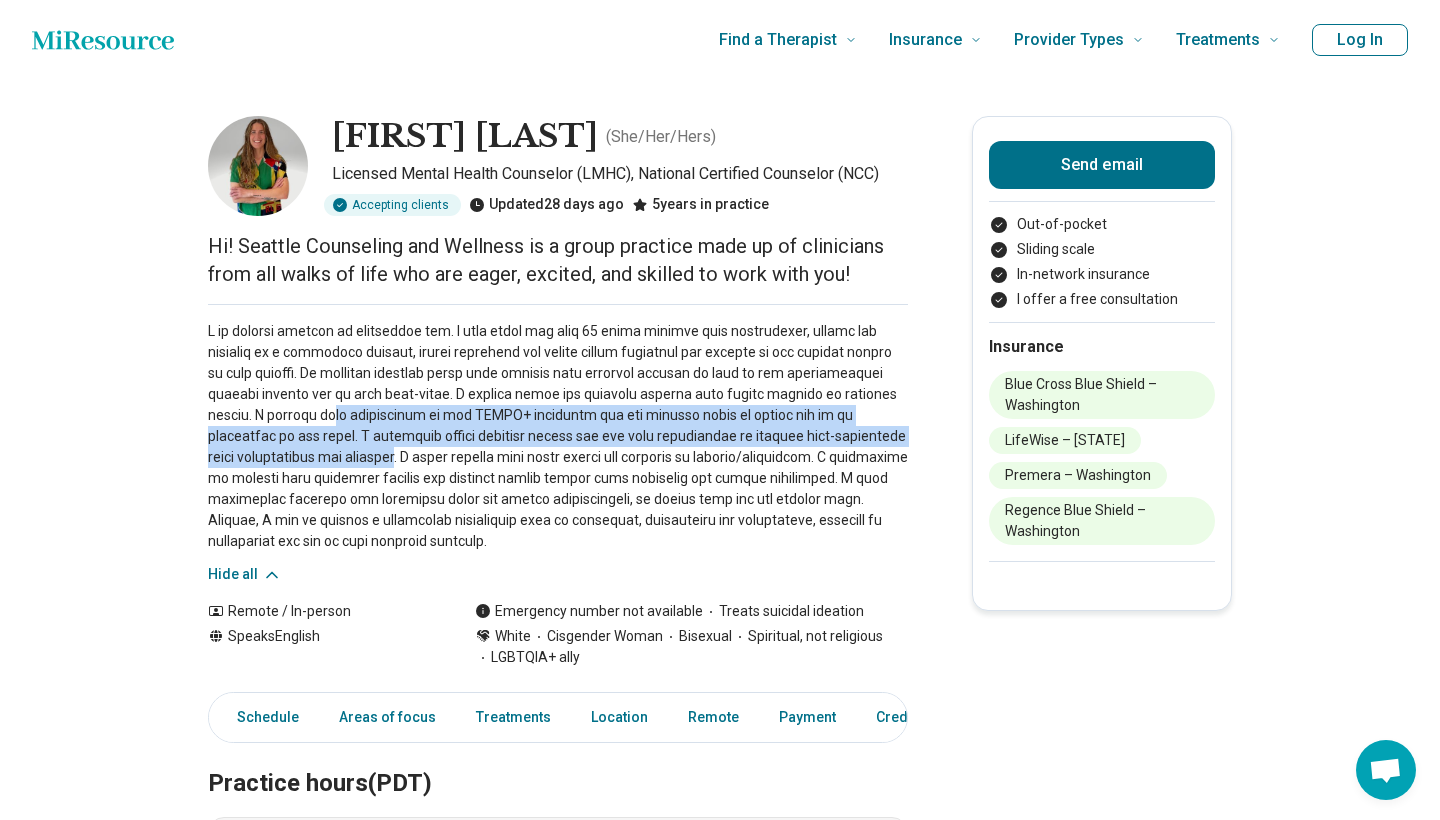 drag, startPoint x: 392, startPoint y: 409, endPoint x: 413, endPoint y: 457, distance: 52.392746 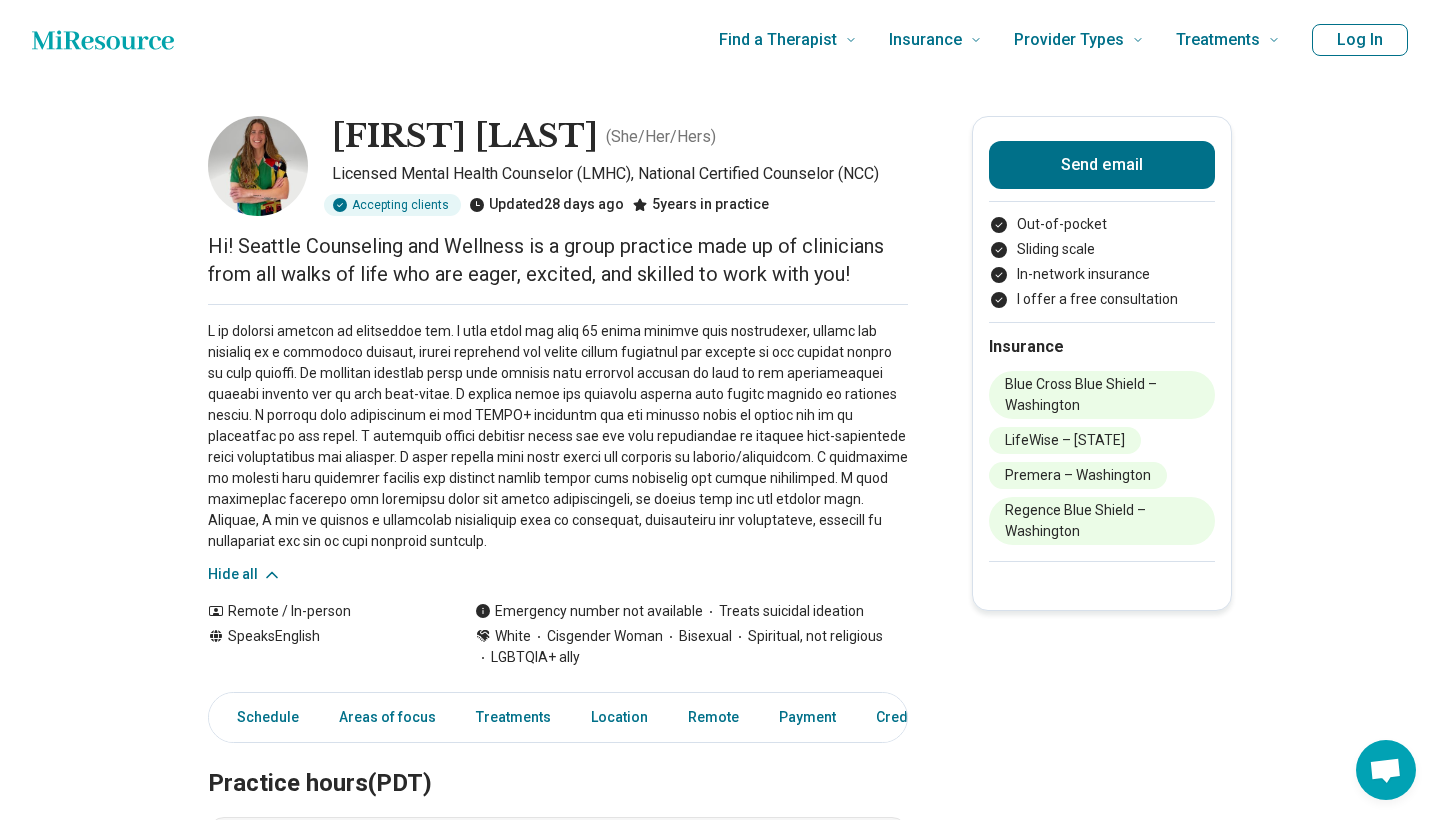 click on "[FIRST] [LAST] ( She/Her/Hers ) Licensed Mental Health Counselor (LMHC), National Certified Counselor (NCC) Accepting clients Updated  28 days ago 5  years in practice Hi! [CITY] Counseling and Wellness is a group practice made up of clinicians from all walks of life who are eager, excited, and skilled to work with you! Hide all Remote / In-person Speaks  English Emergency number not available Treats suicidal ideation [DEMOGRAPHIC] [DEMOGRAPHIC] [SEXUAL_ORIENTATION] [RELIGIOUS_ORIENTATION] [ALLY_STATUS] Send email Out-of-pocket Sliding scale In-network insurance I offer a free consultation Insurance Blue Cross Blue Shield – [STATE] LifeWise – [STATE] Premera – [STATE] Regence Blue Shield – [STATE] Schedule Areas of focus Treatments Location Remote Payment Credentials Other Practice hours  (PDT) Sun closed Mon closed Tue 8:00 am  –   7:00 pm Wed 8:00 am  –   7:00 pm Thu 8:00 am  –   7:00 pm Fri 8:00 am  –   7:00 pm Sat closed Areas of focus Areas of expertise Anxiety Depression Gender Identity [CITY]" at bounding box center (720, 1568) 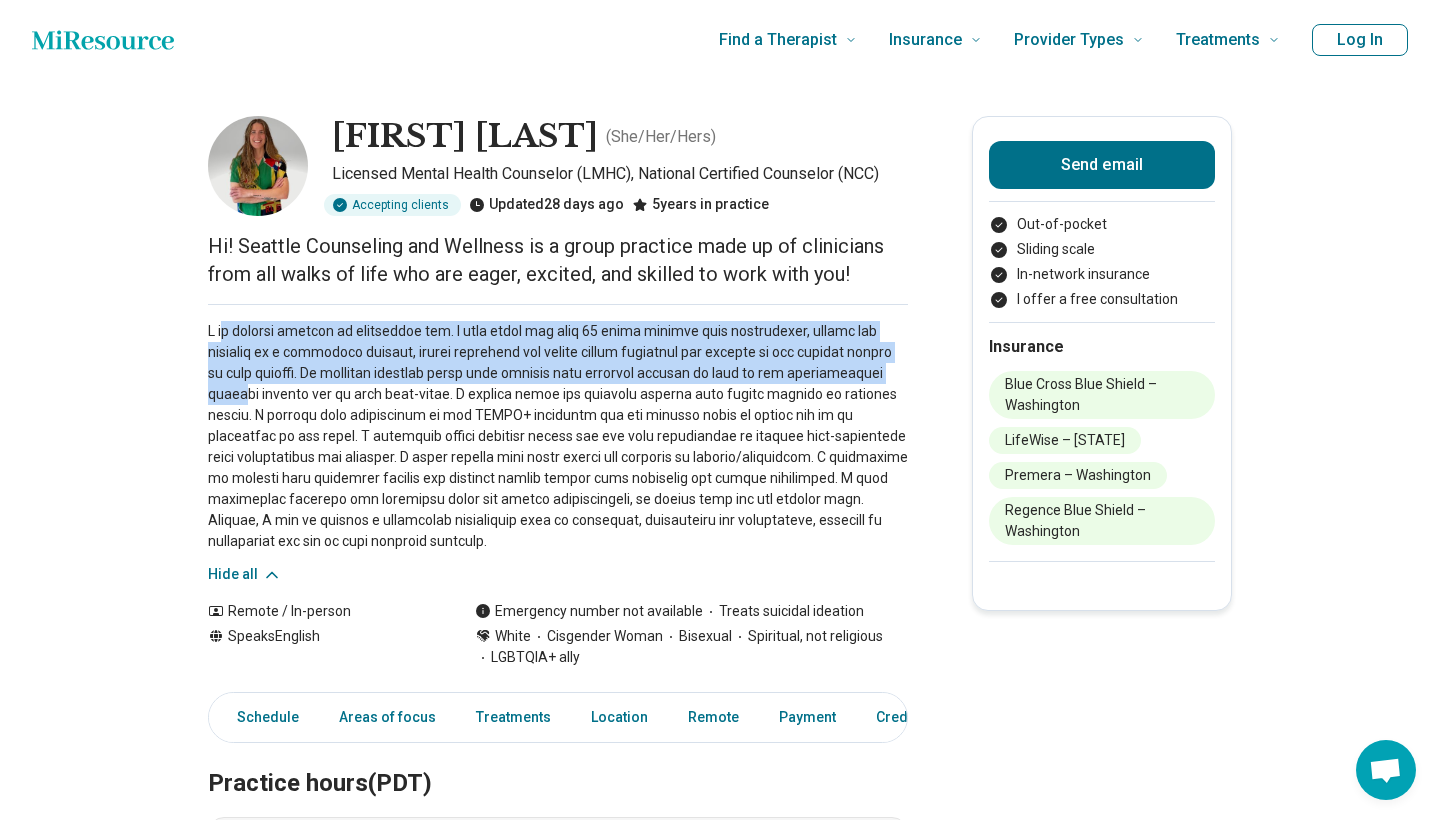 drag, startPoint x: 219, startPoint y: 332, endPoint x: 355, endPoint y: 394, distance: 149.46571 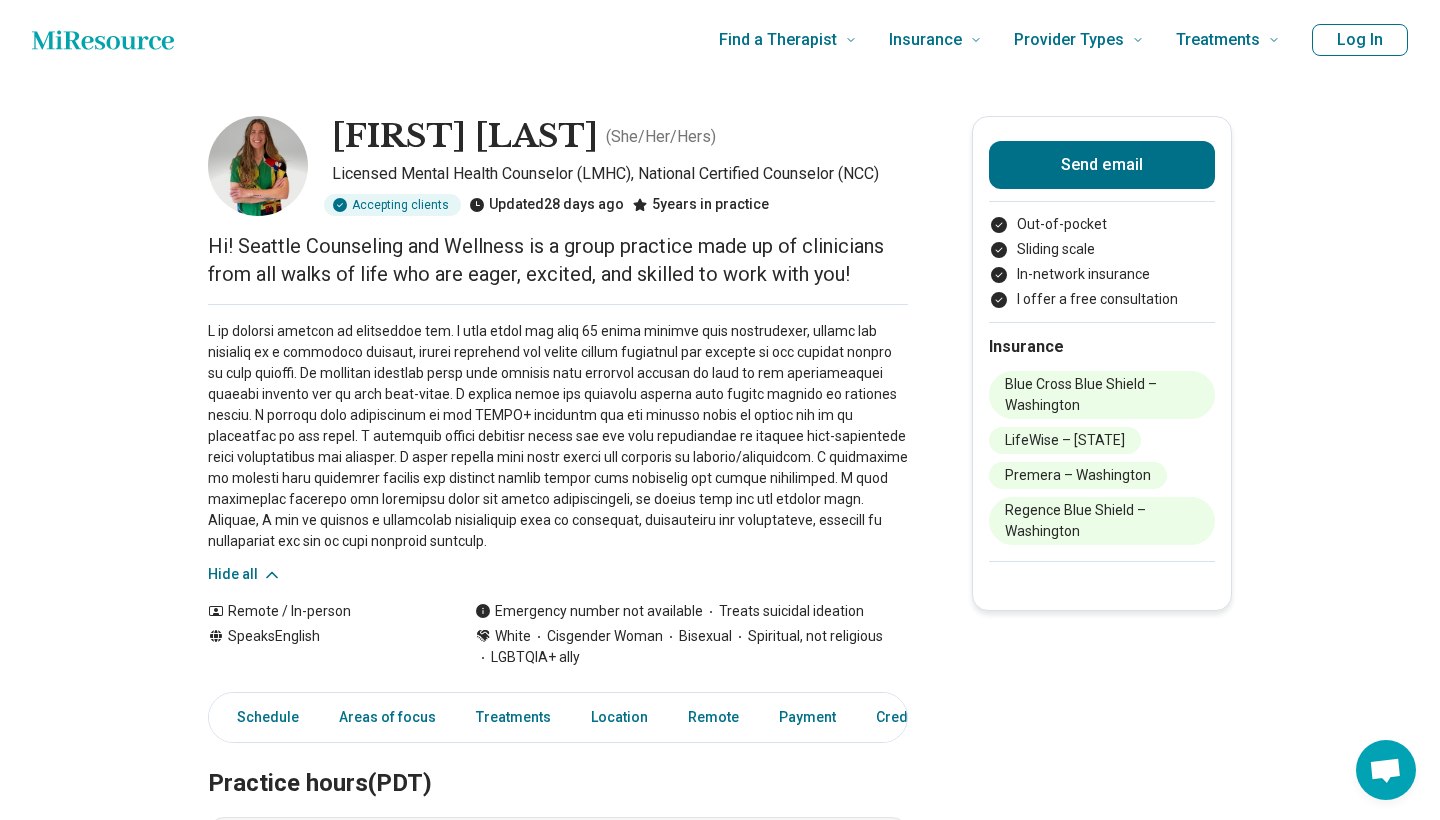 click at bounding box center [558, 436] 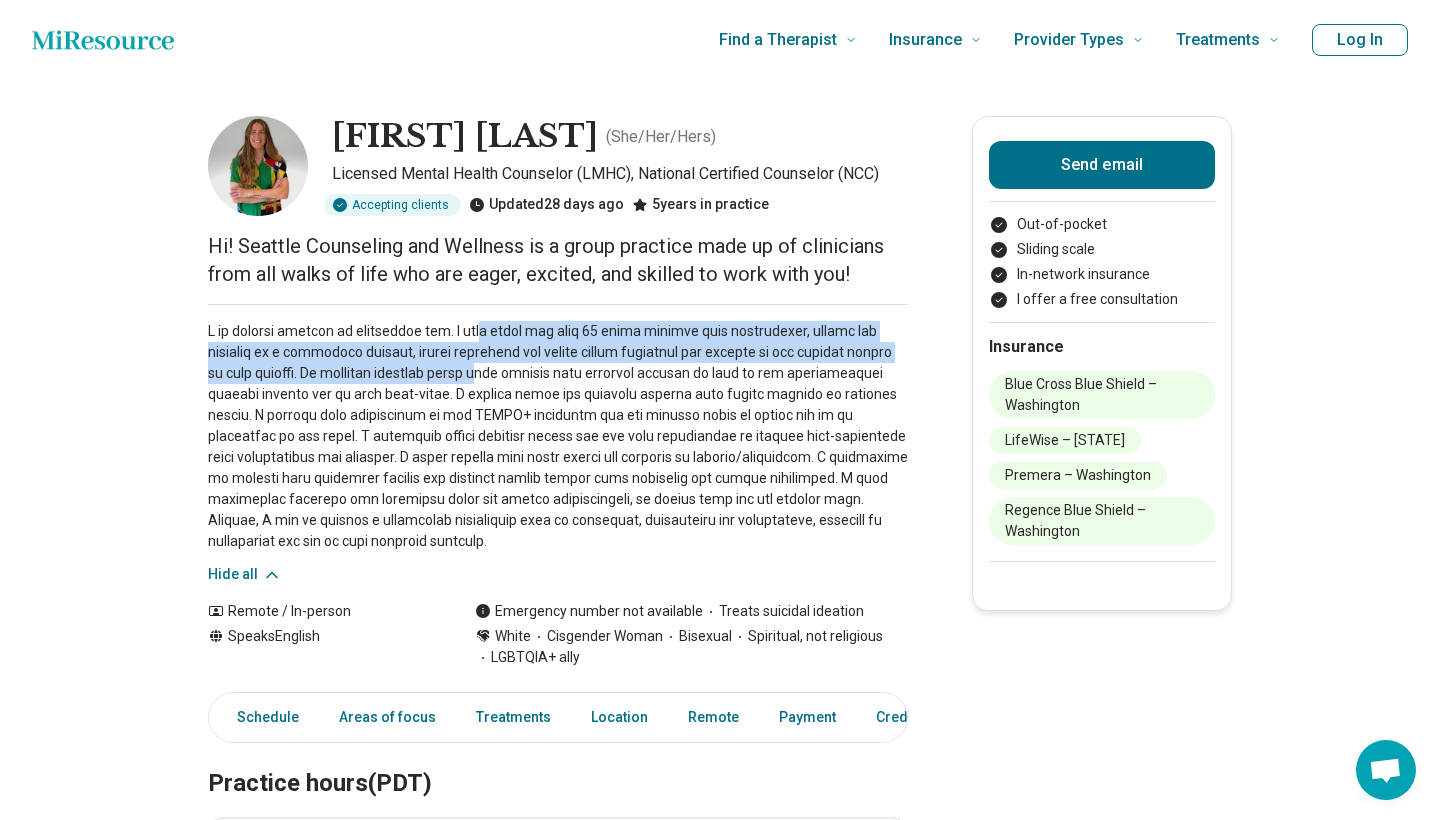 drag, startPoint x: 488, startPoint y: 322, endPoint x: 530, endPoint y: 372, distance: 65.29931 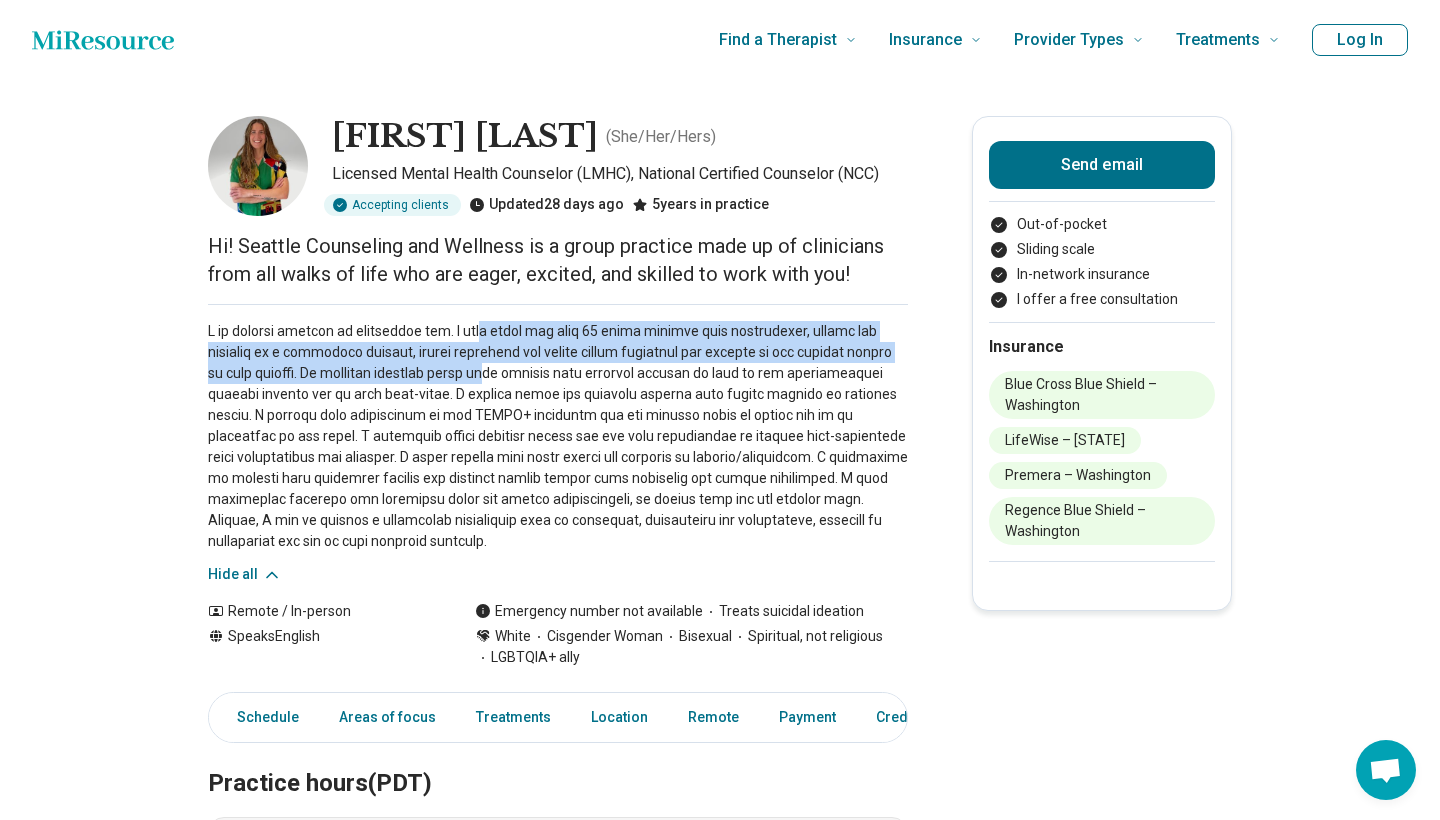 click at bounding box center [558, 436] 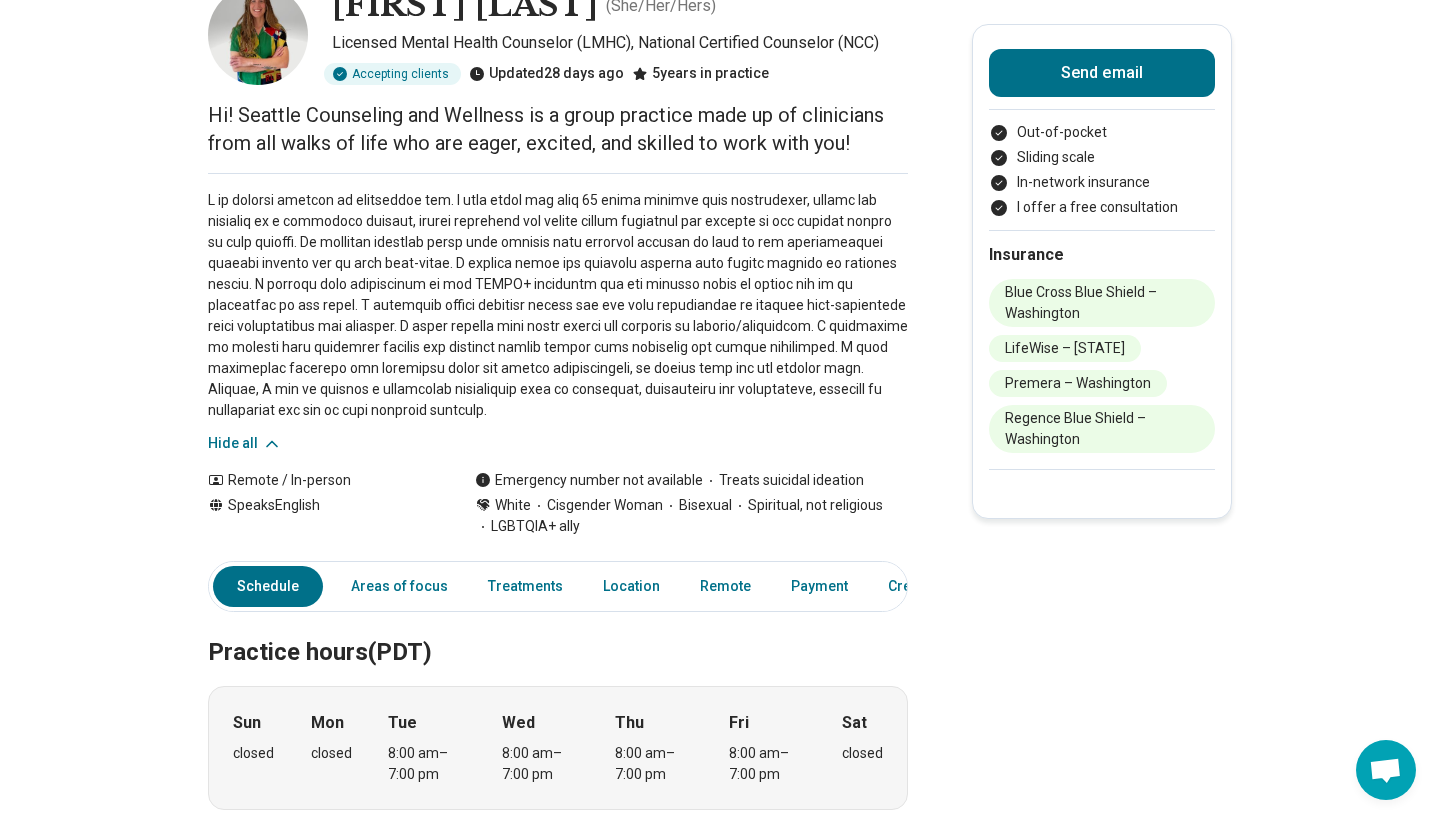 scroll, scrollTop: 134, scrollLeft: 0, axis: vertical 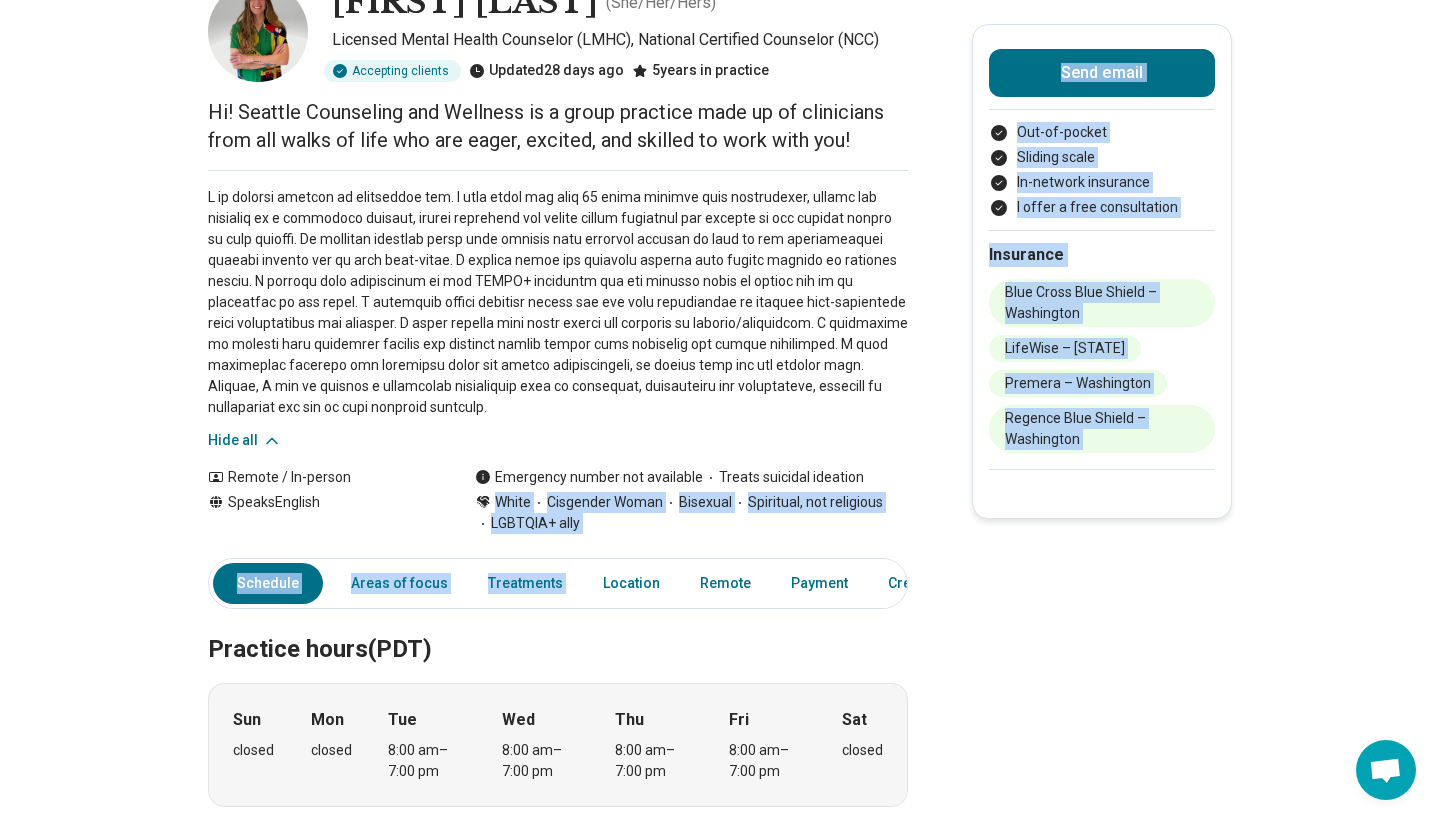 drag, startPoint x: 499, startPoint y: 503, endPoint x: 592, endPoint y: 549, distance: 103.75452 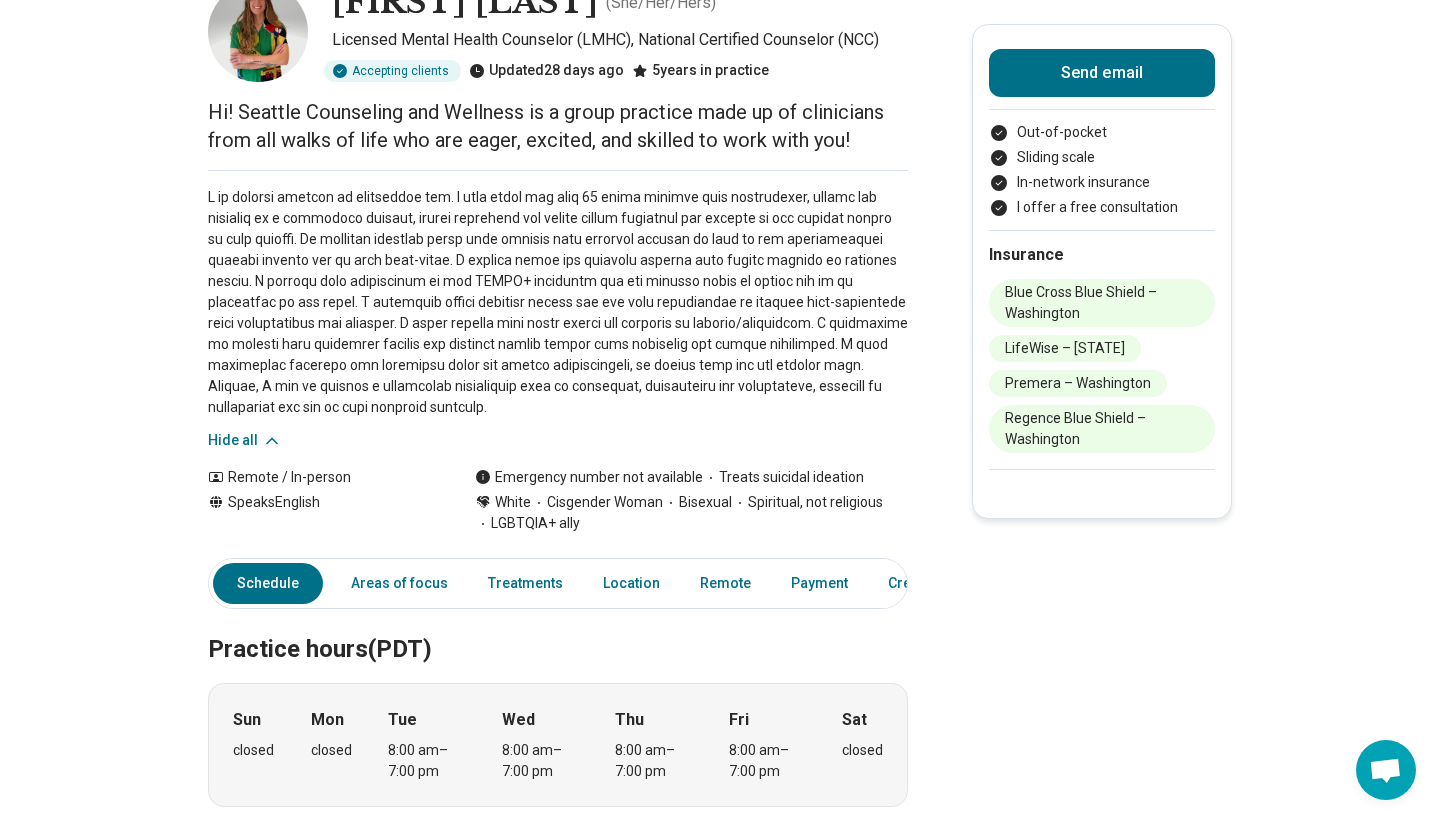 drag, startPoint x: 657, startPoint y: 504, endPoint x: 683, endPoint y: 504, distance: 26 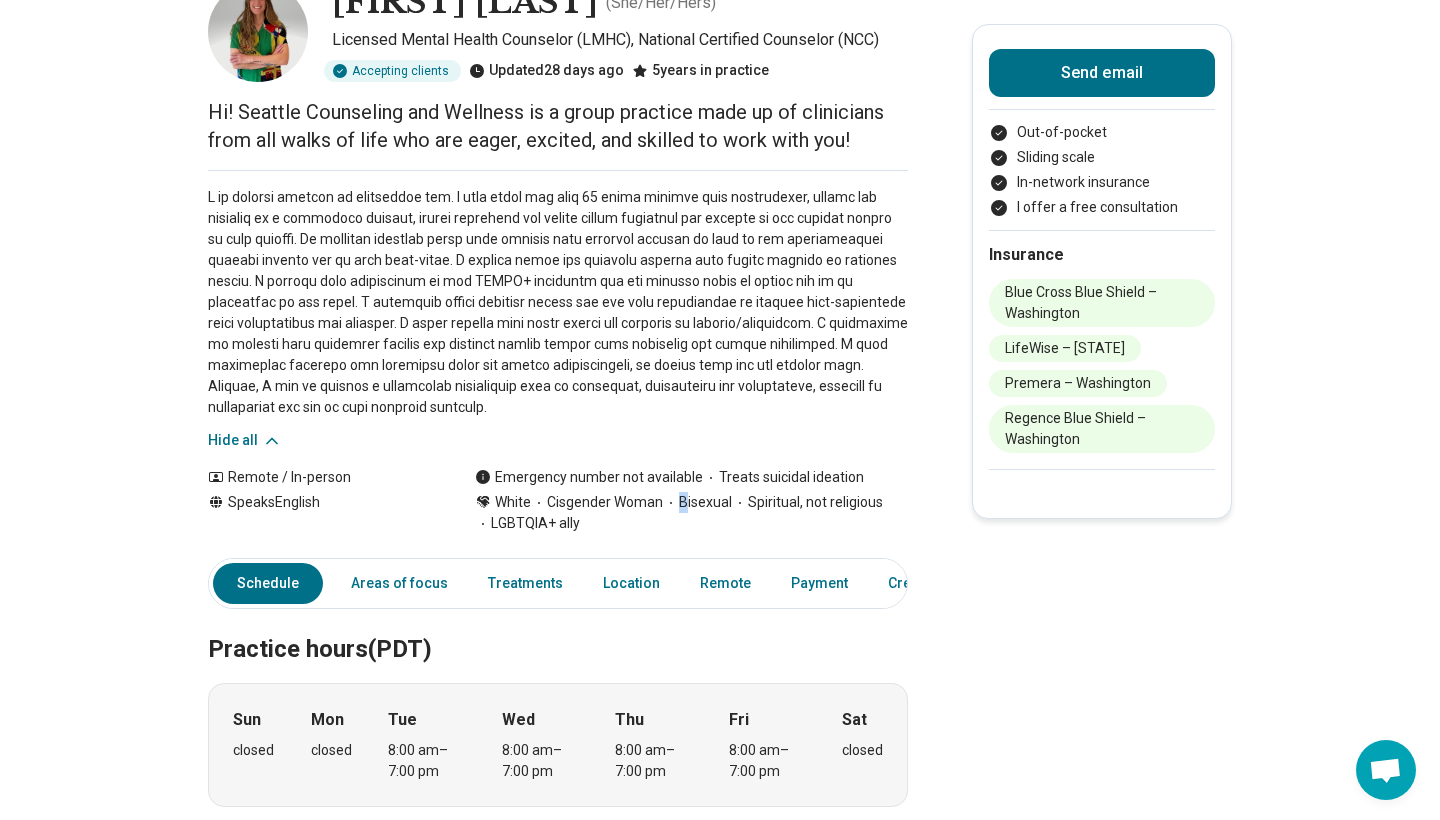 click on "Bisexual" at bounding box center [697, 502] 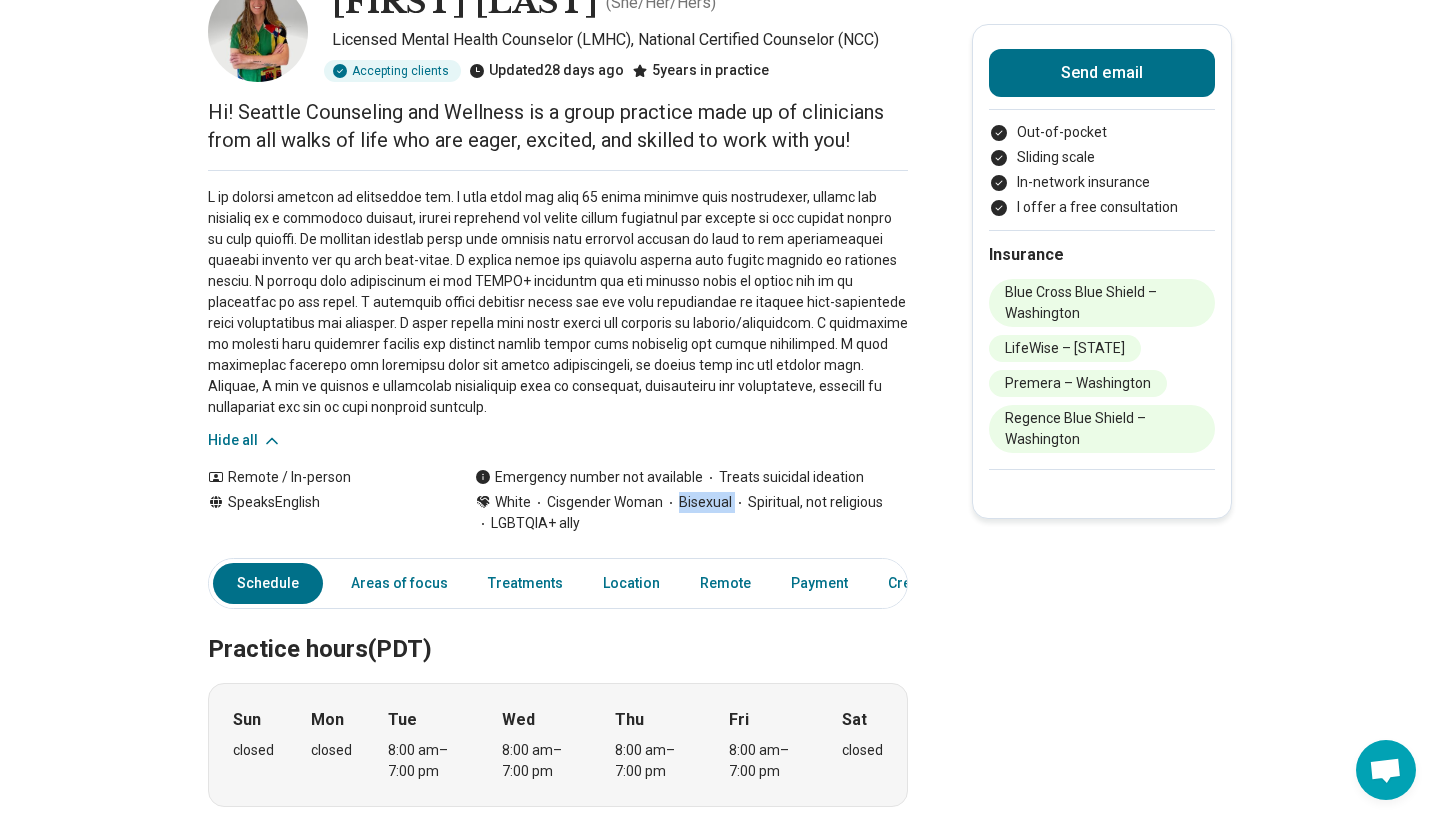 drag, startPoint x: 678, startPoint y: 503, endPoint x: 731, endPoint y: 509, distance: 53.338543 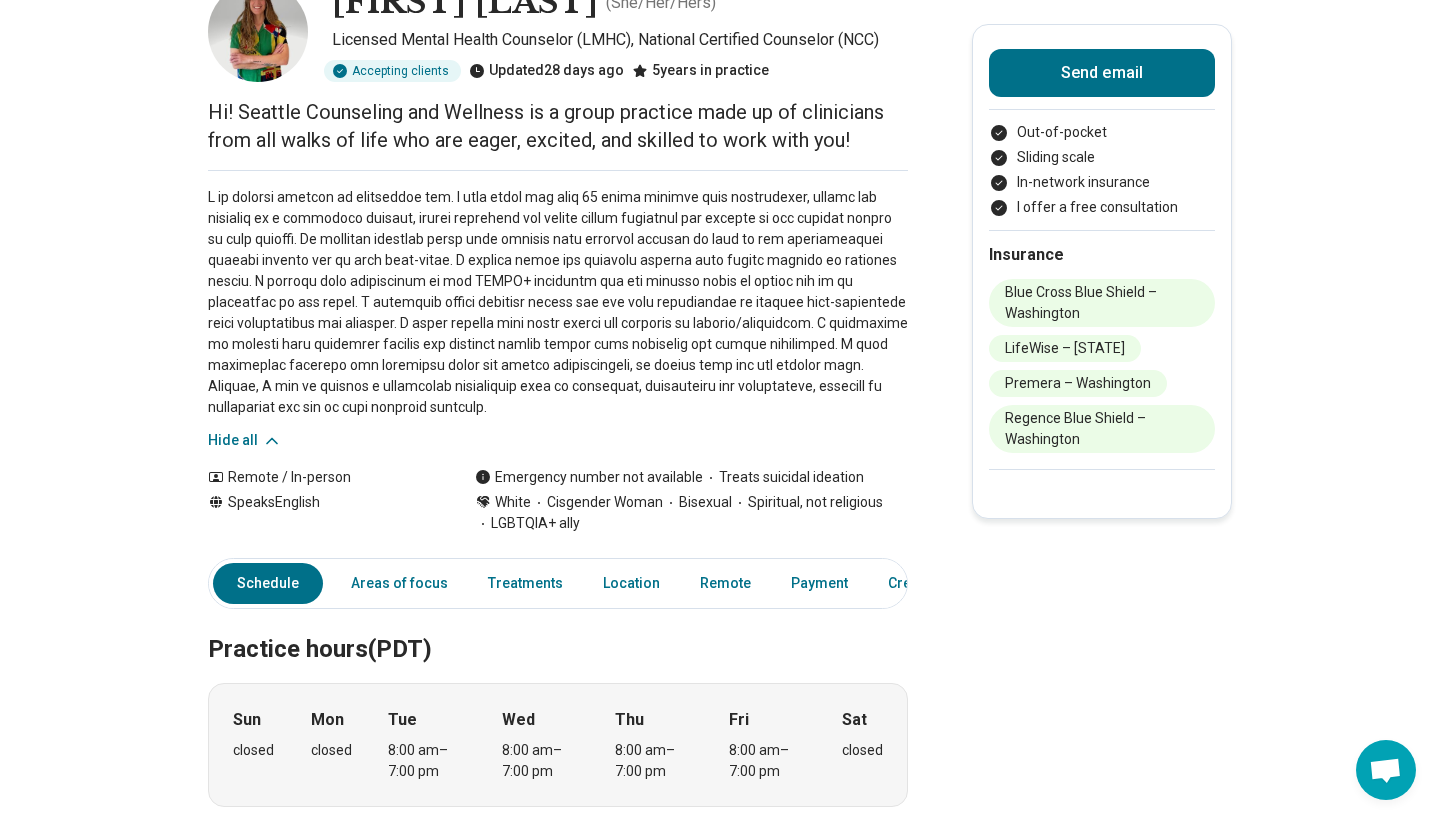 click on "Cisgender Woman" at bounding box center [597, 502] 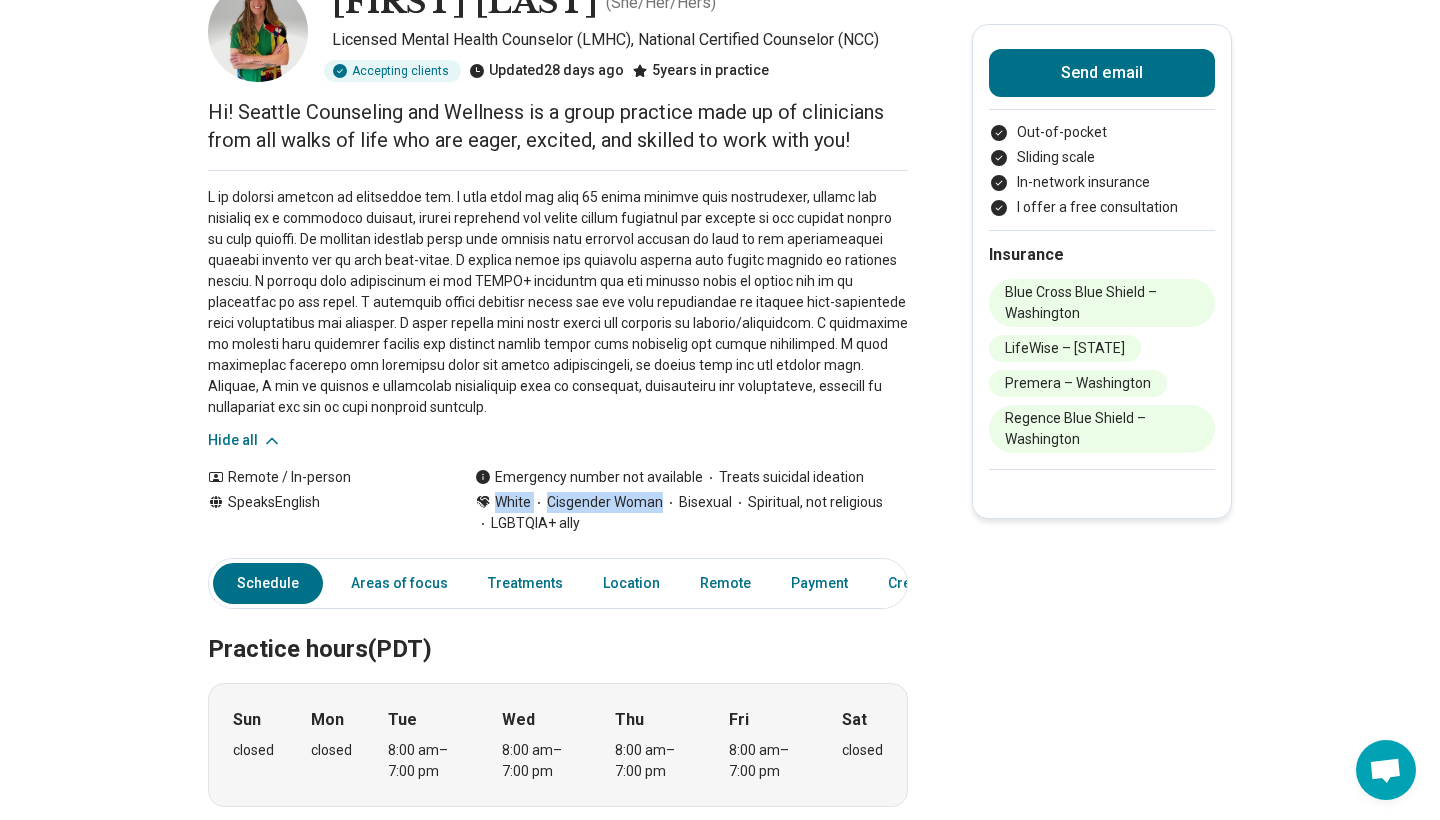 drag, startPoint x: 603, startPoint y: 526, endPoint x: 473, endPoint y: 508, distance: 131.24023 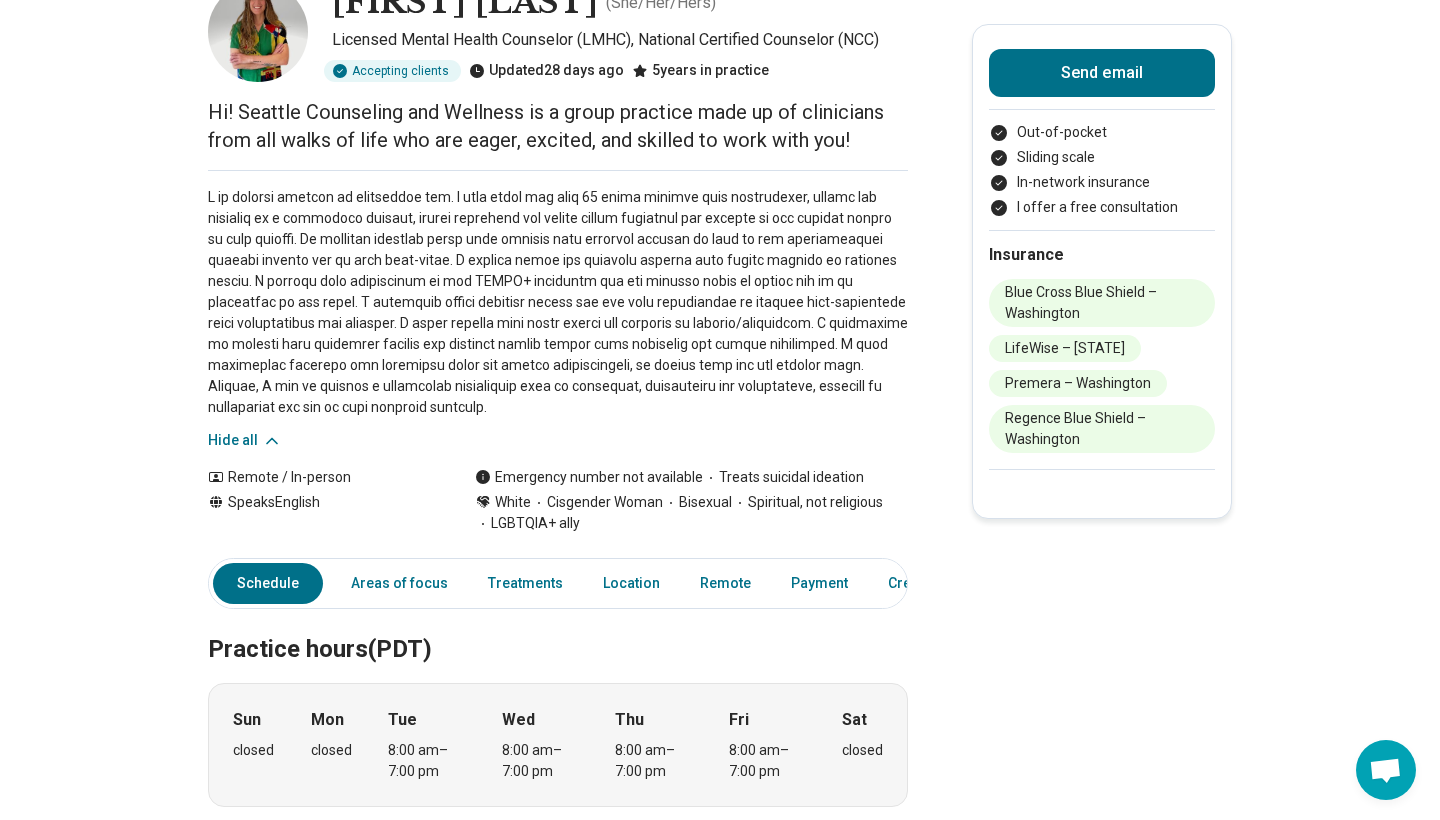 click at bounding box center [558, 302] 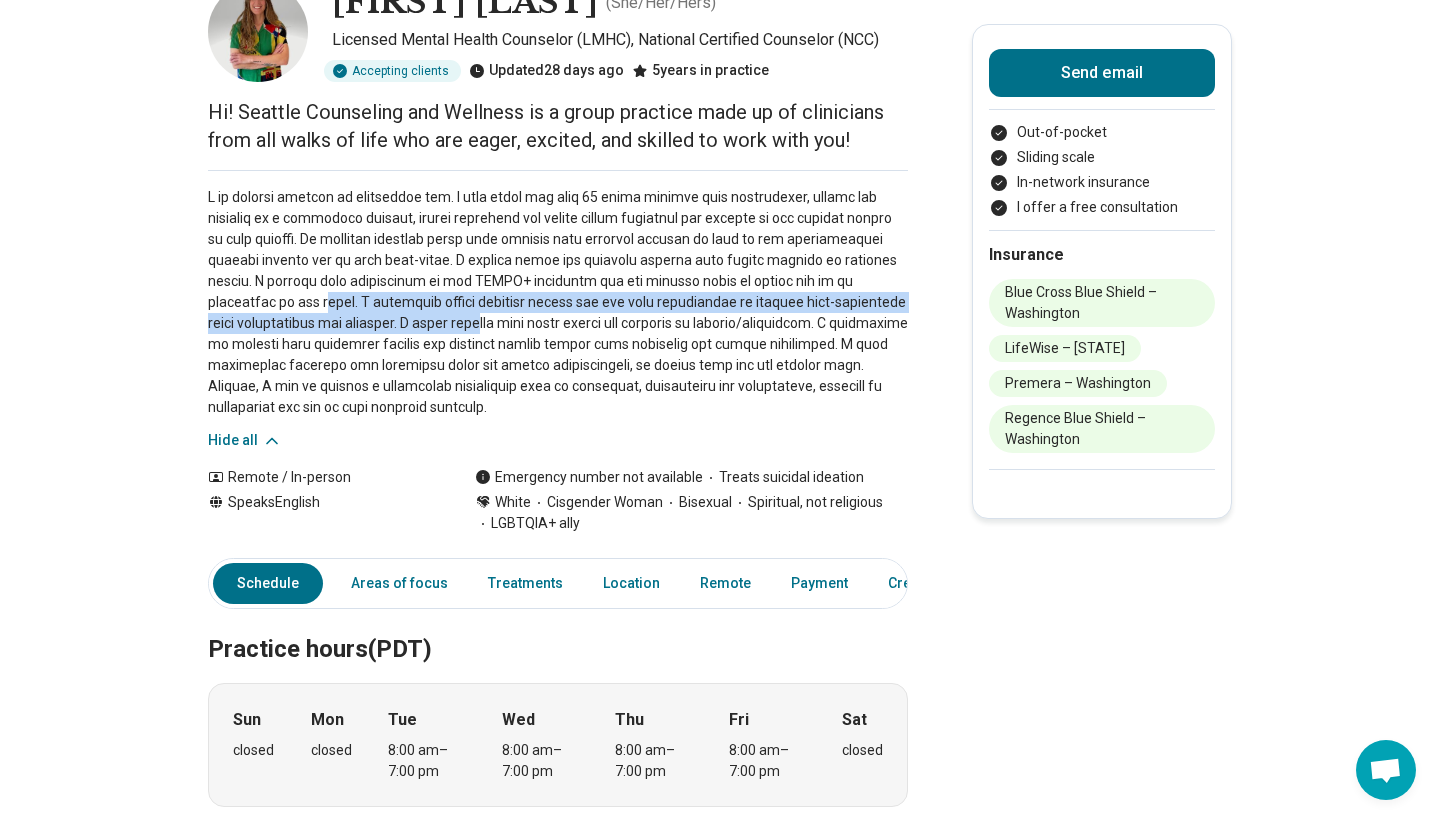 drag, startPoint x: 332, startPoint y: 299, endPoint x: 492, endPoint y: 308, distance: 160.25293 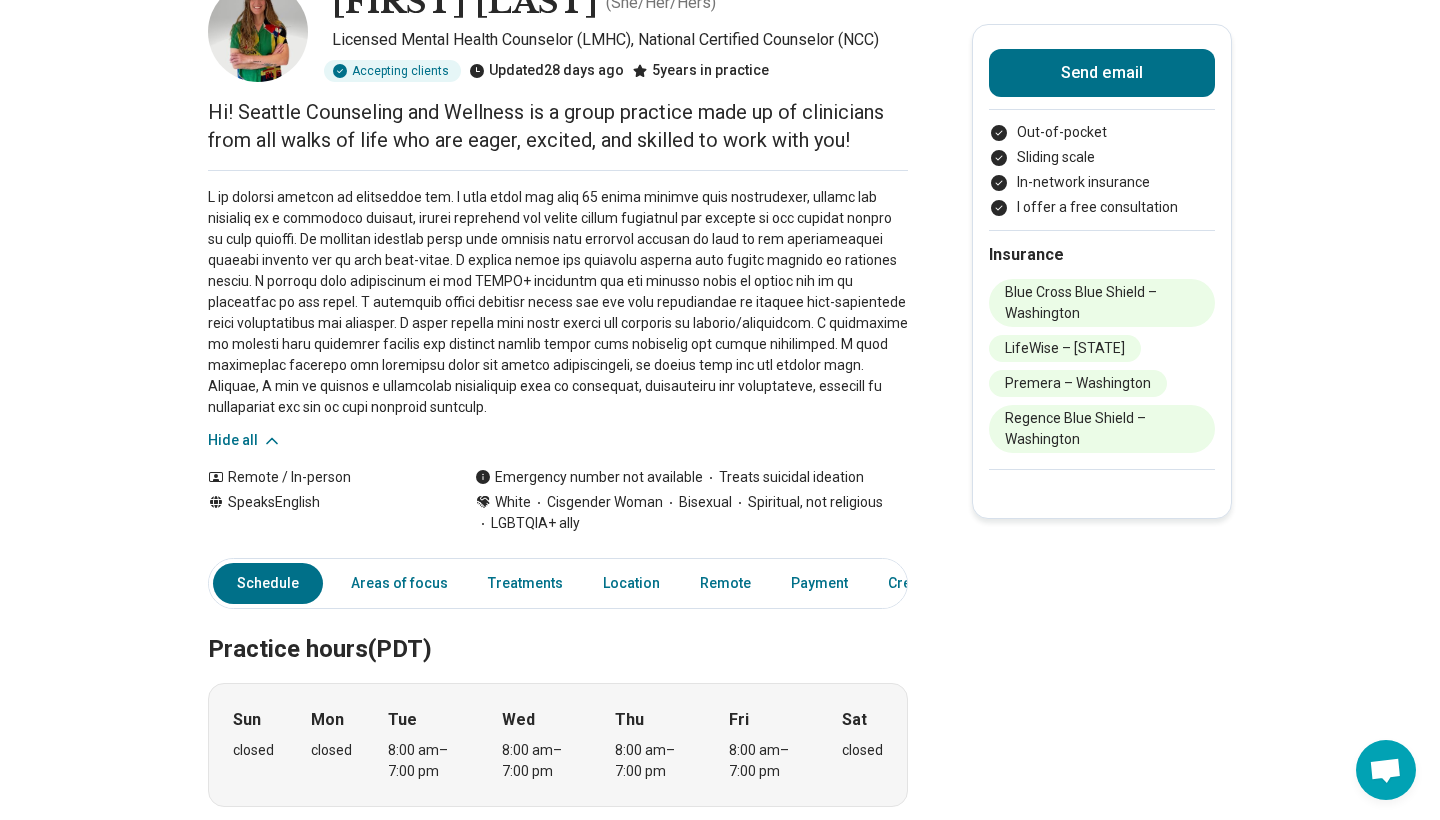 click at bounding box center [558, 302] 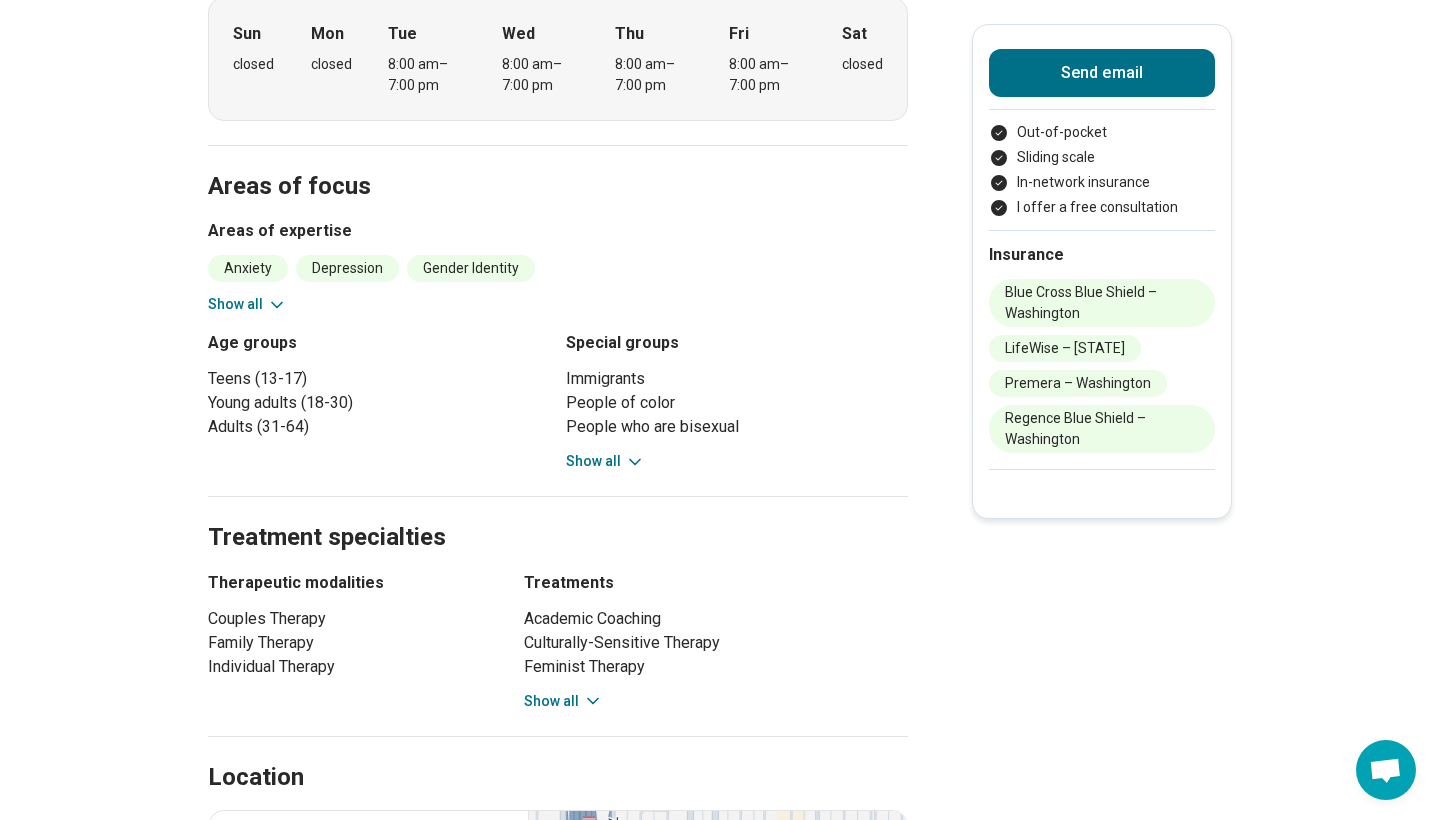 scroll, scrollTop: 824, scrollLeft: 0, axis: vertical 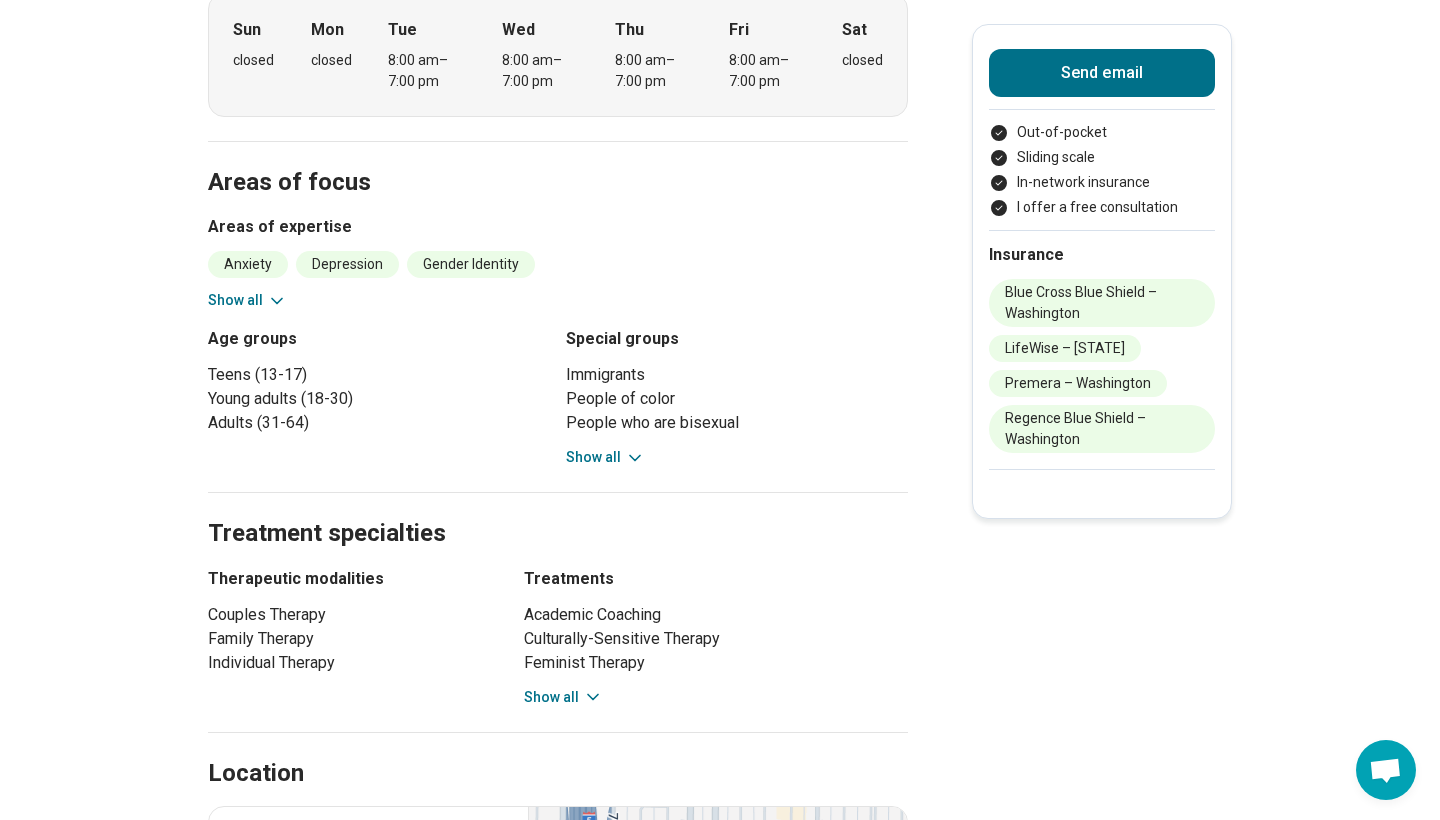 click on "Show all" at bounding box center [605, 457] 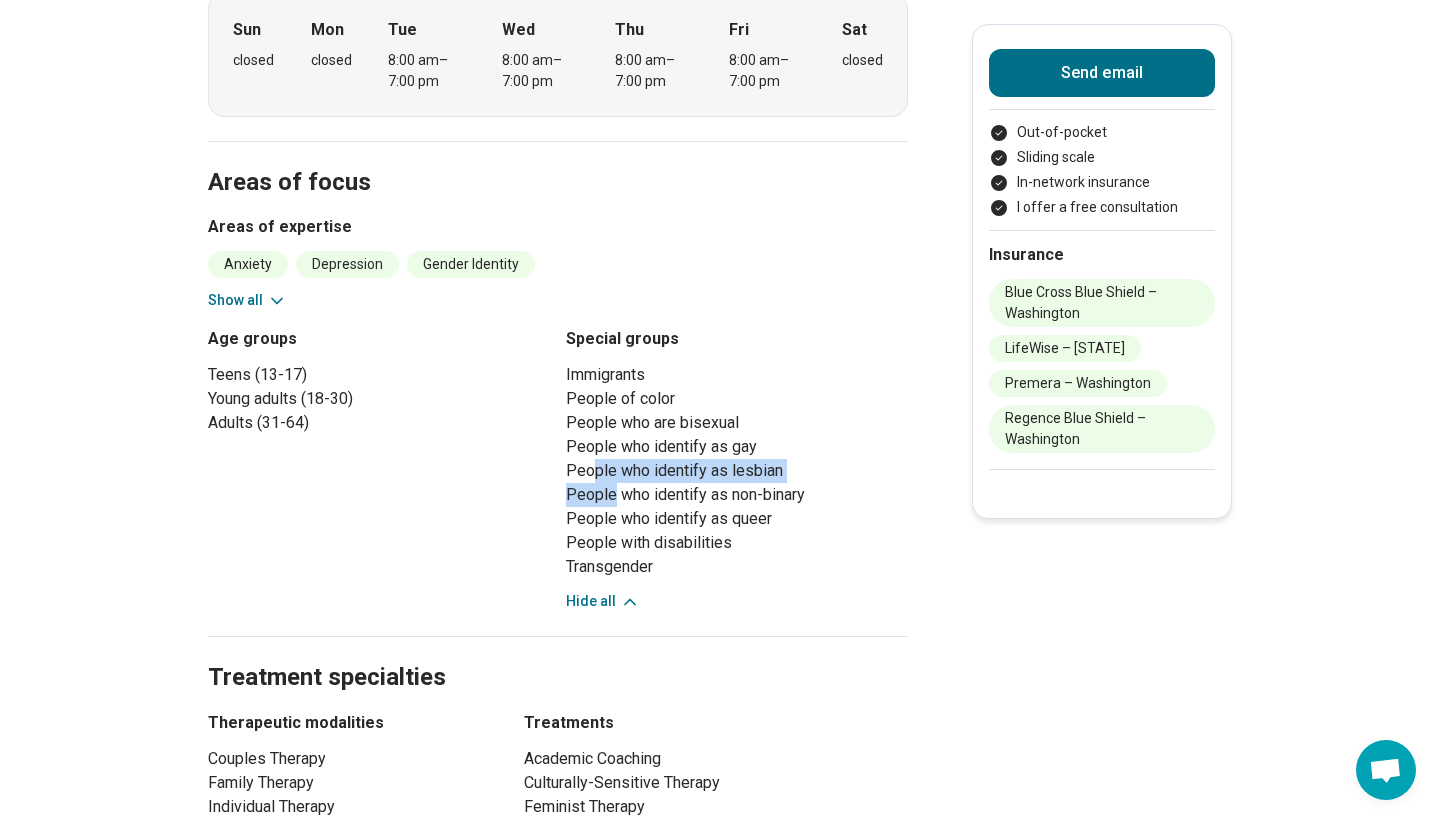 drag, startPoint x: 594, startPoint y: 473, endPoint x: 616, endPoint y: 496, distance: 31.827662 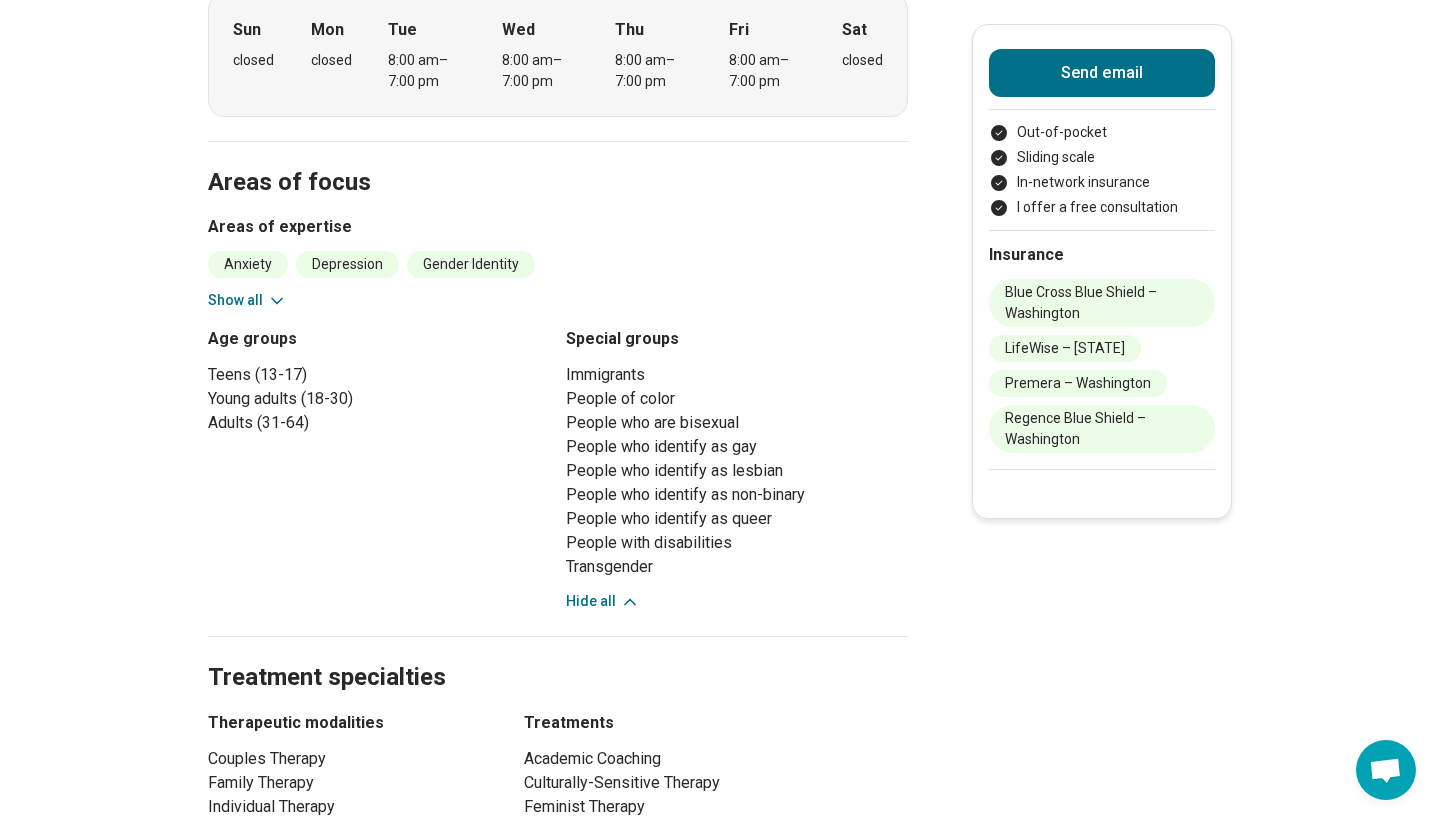 click on "People of color" at bounding box center [737, 399] 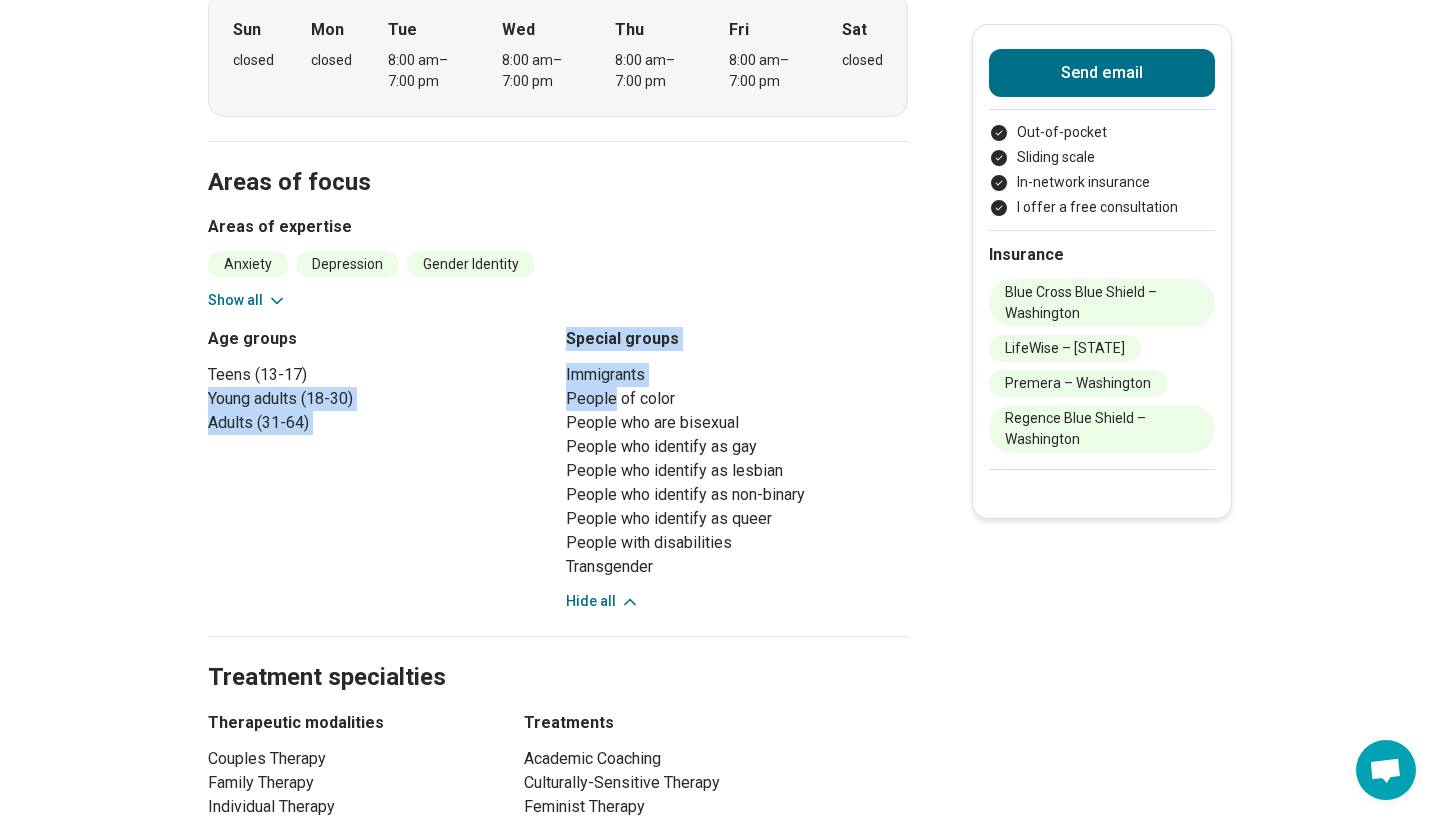 drag, startPoint x: 551, startPoint y: 381, endPoint x: 616, endPoint y: 396, distance: 66.70832 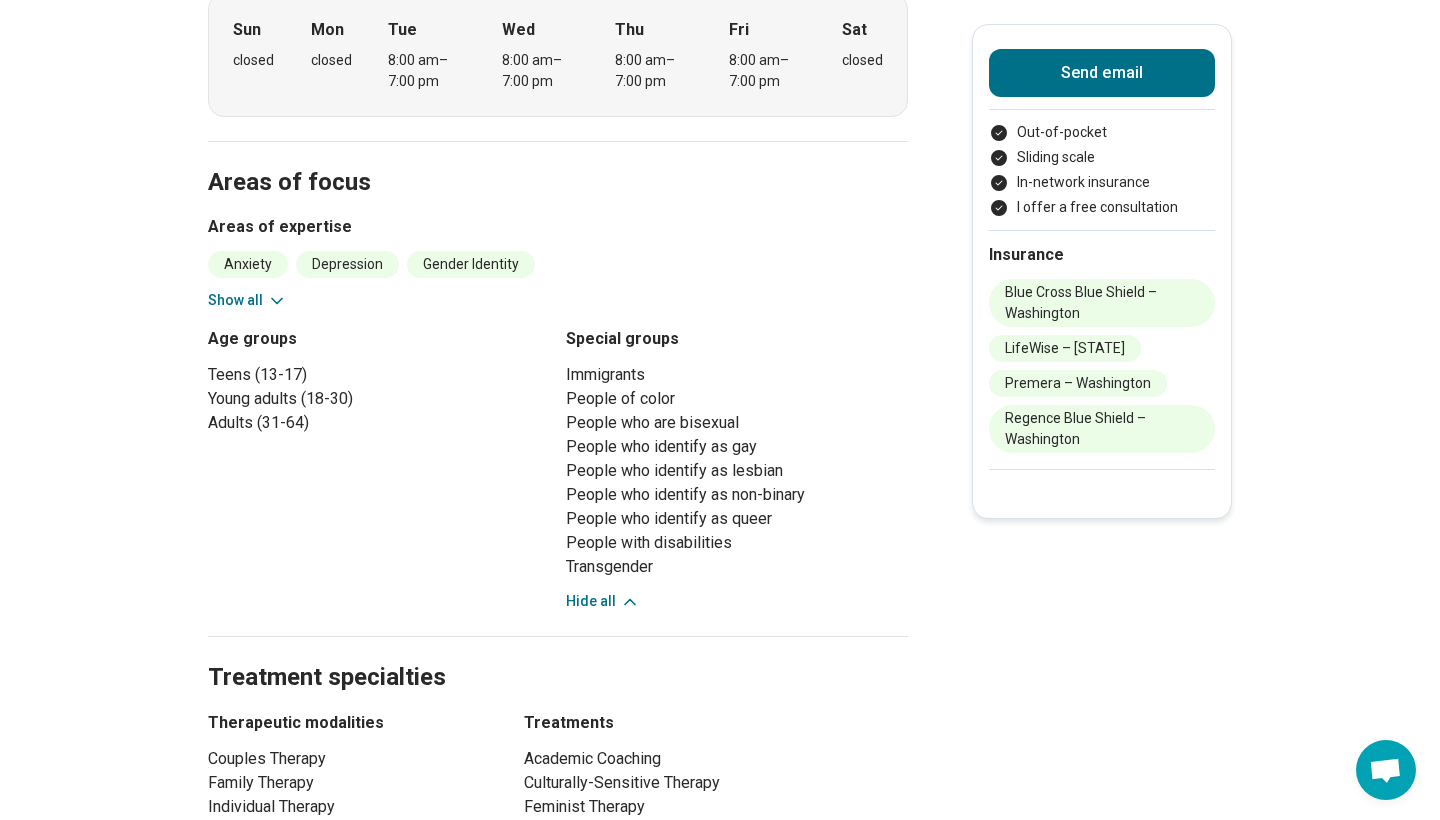 click on "People who are bisexual" at bounding box center (737, 423) 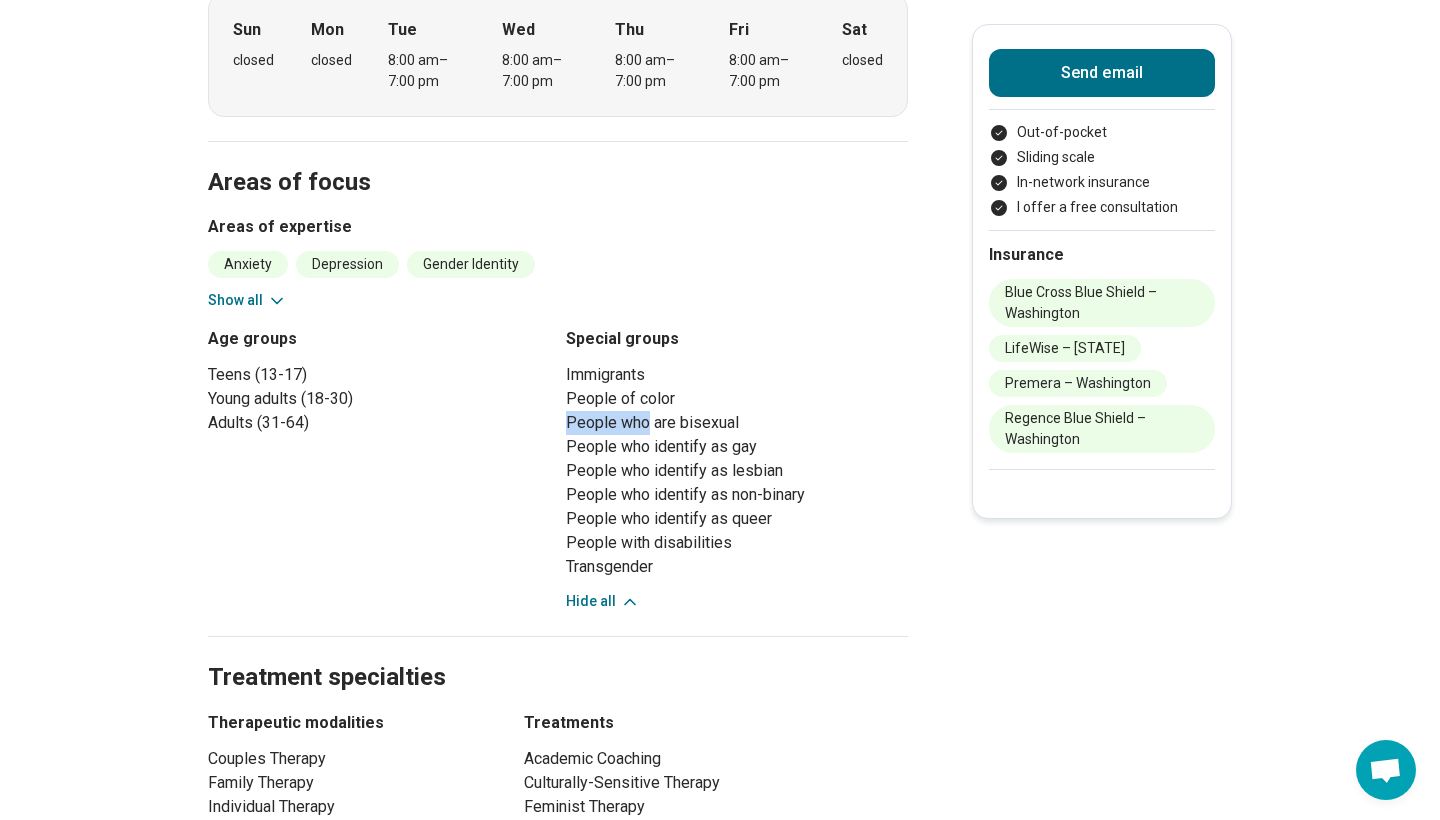 drag, startPoint x: 579, startPoint y: 418, endPoint x: 633, endPoint y: 419, distance: 54.00926 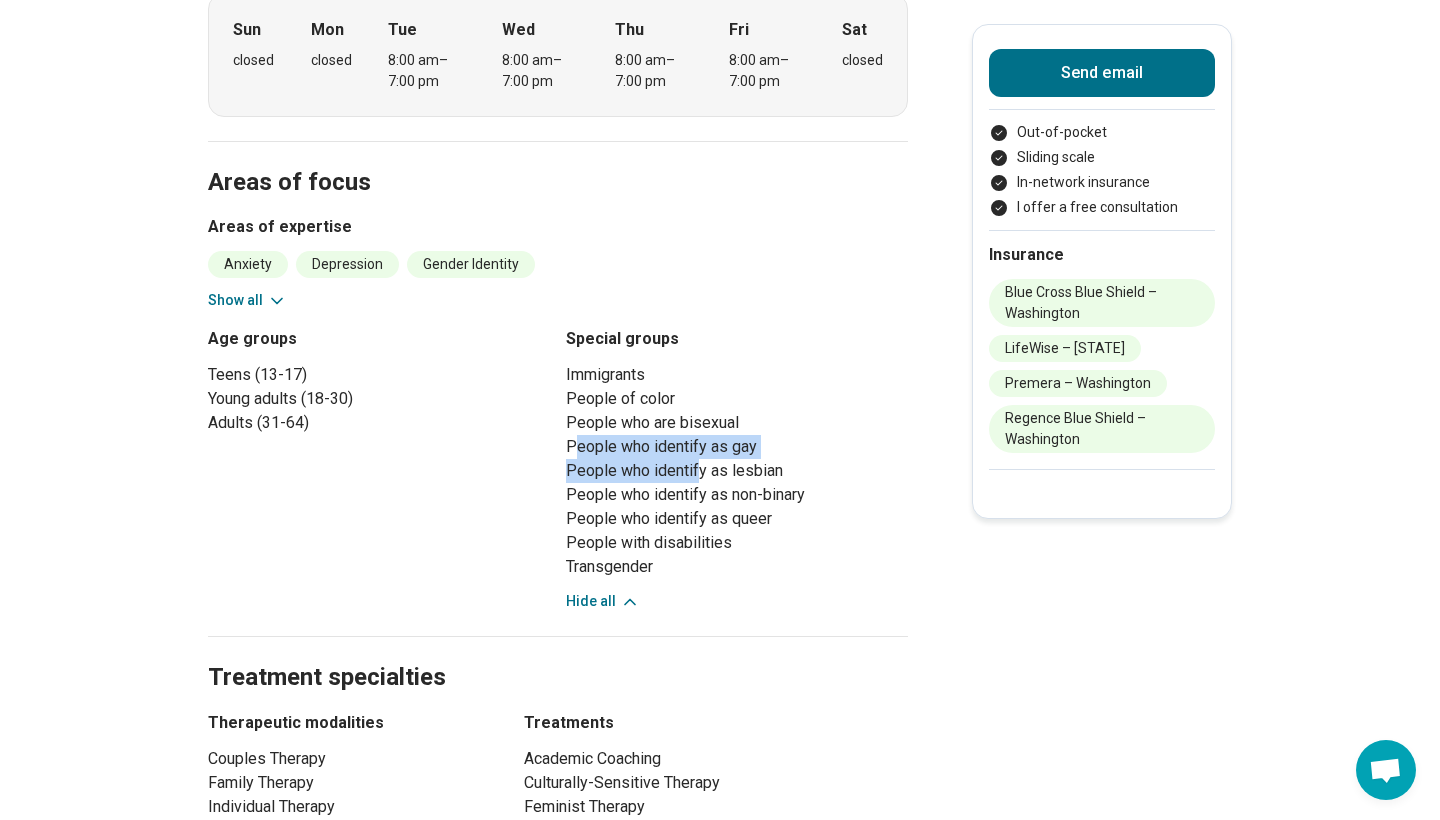 drag, startPoint x: 571, startPoint y: 444, endPoint x: 699, endPoint y: 464, distance: 129.55309 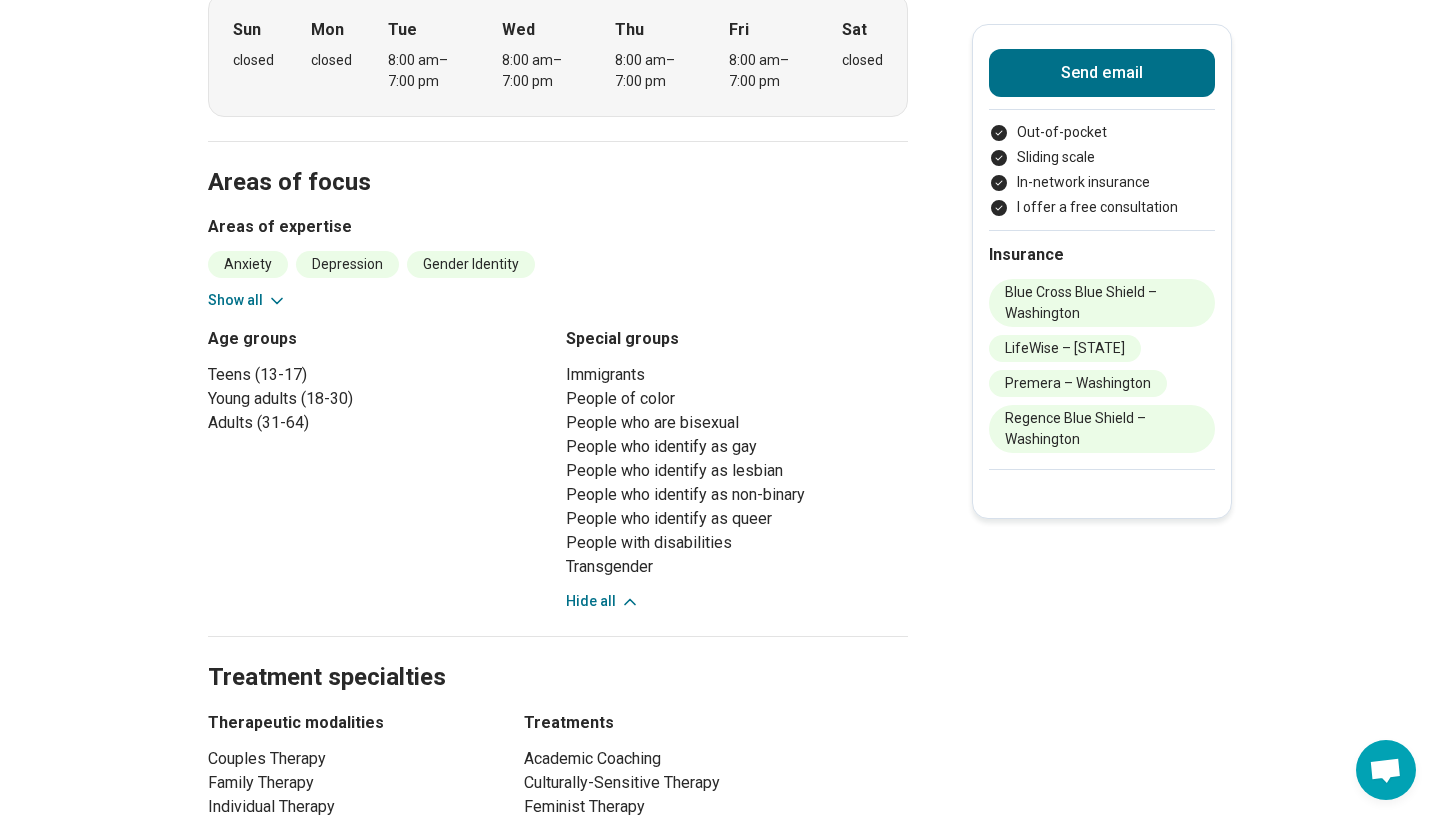 click on "People who identify as lesbian" at bounding box center [737, 471] 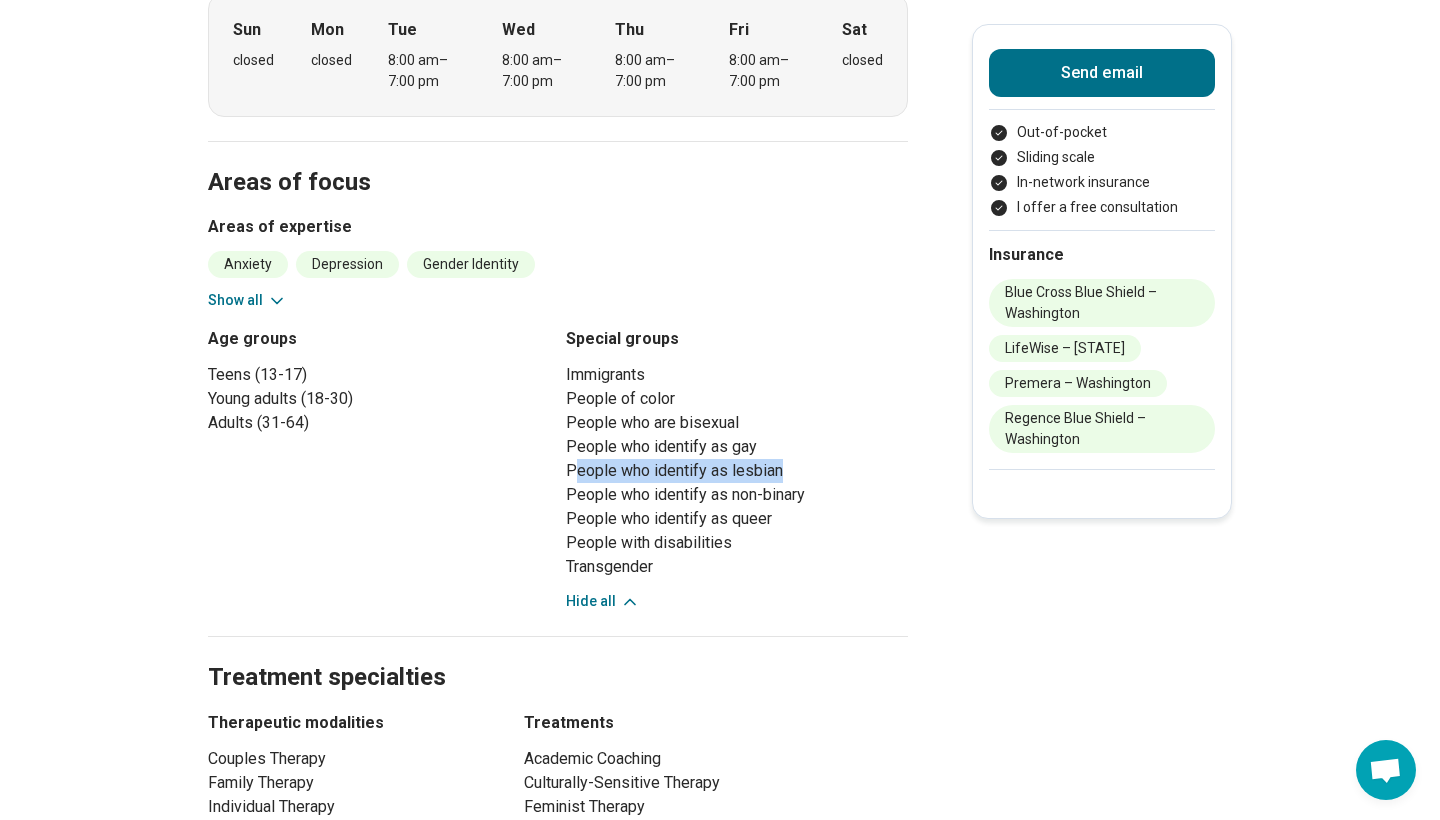 drag, startPoint x: 571, startPoint y: 476, endPoint x: 912, endPoint y: 480, distance: 341.02347 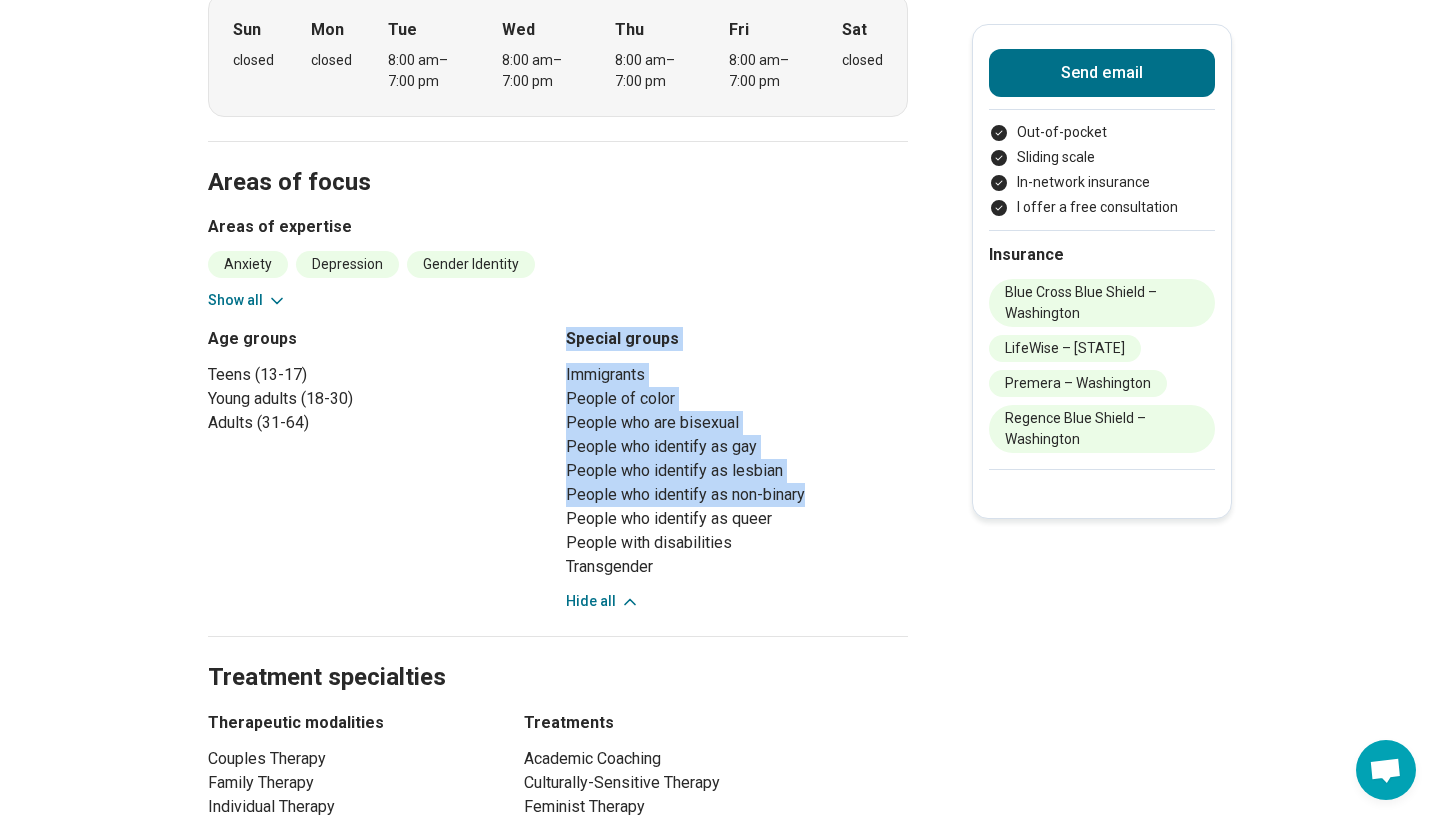 drag, startPoint x: 556, startPoint y: 497, endPoint x: 790, endPoint y: 503, distance: 234.0769 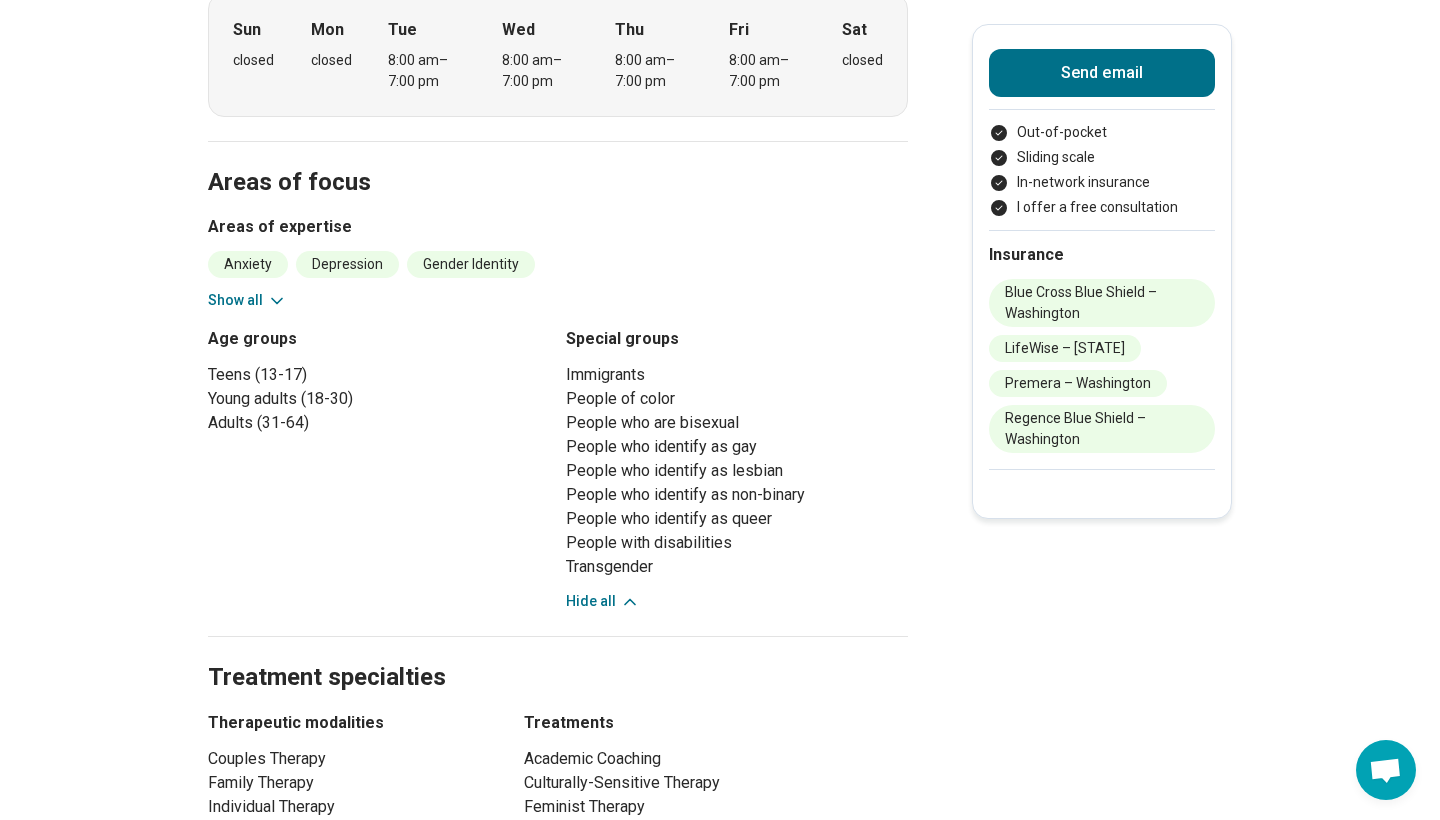 click on "Age groups Teens (13-17) Young adults (18-30) Adults (31-64) Special groups Immigrants People of color People who are bisexual People who identify as gay People who identify as lesbian People who identify as non-binary People who identify as queer People with disabilities Transgender Hide all" at bounding box center (558, 469) 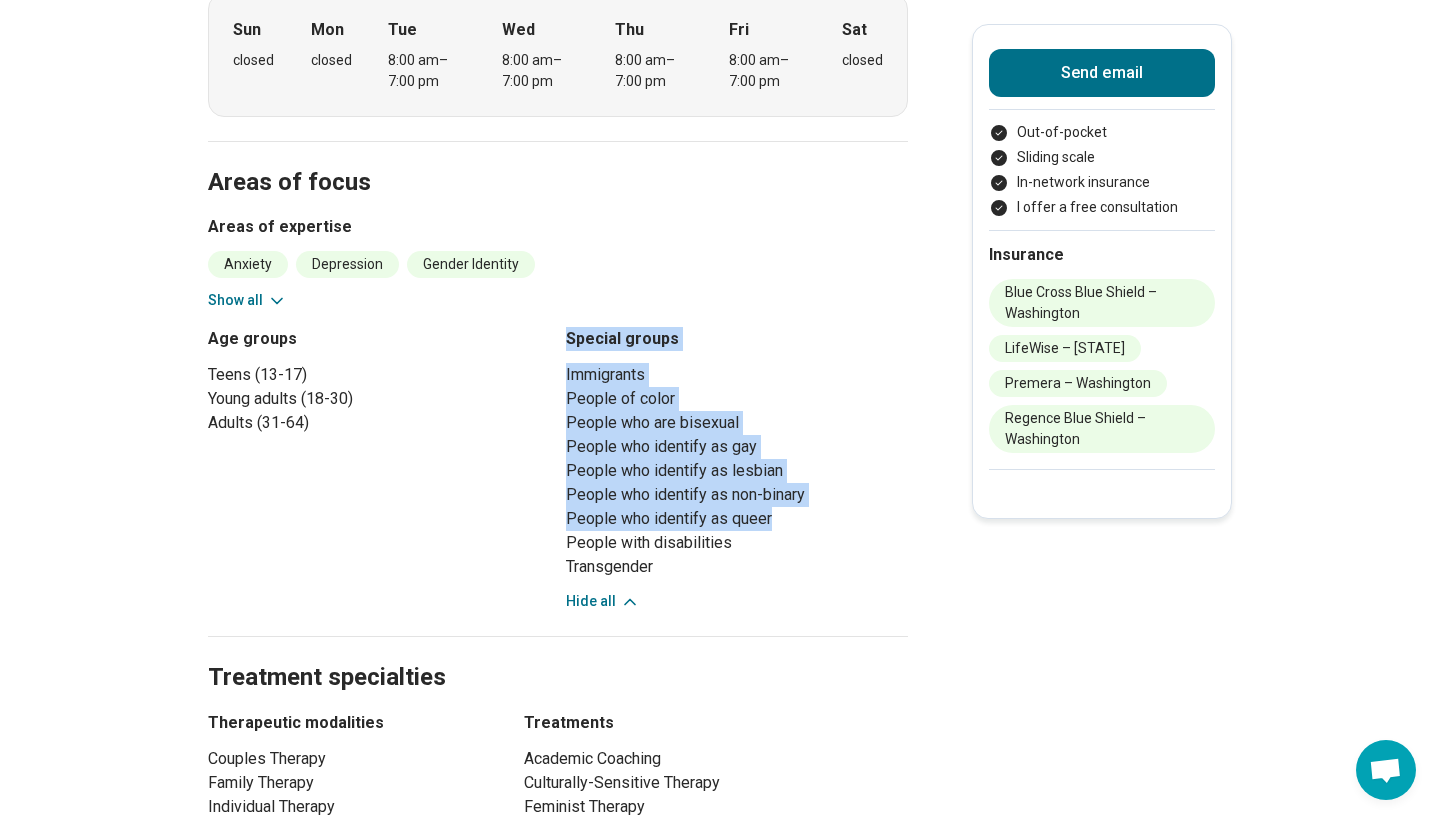 drag, startPoint x: 564, startPoint y: 526, endPoint x: 864, endPoint y: 526, distance: 300 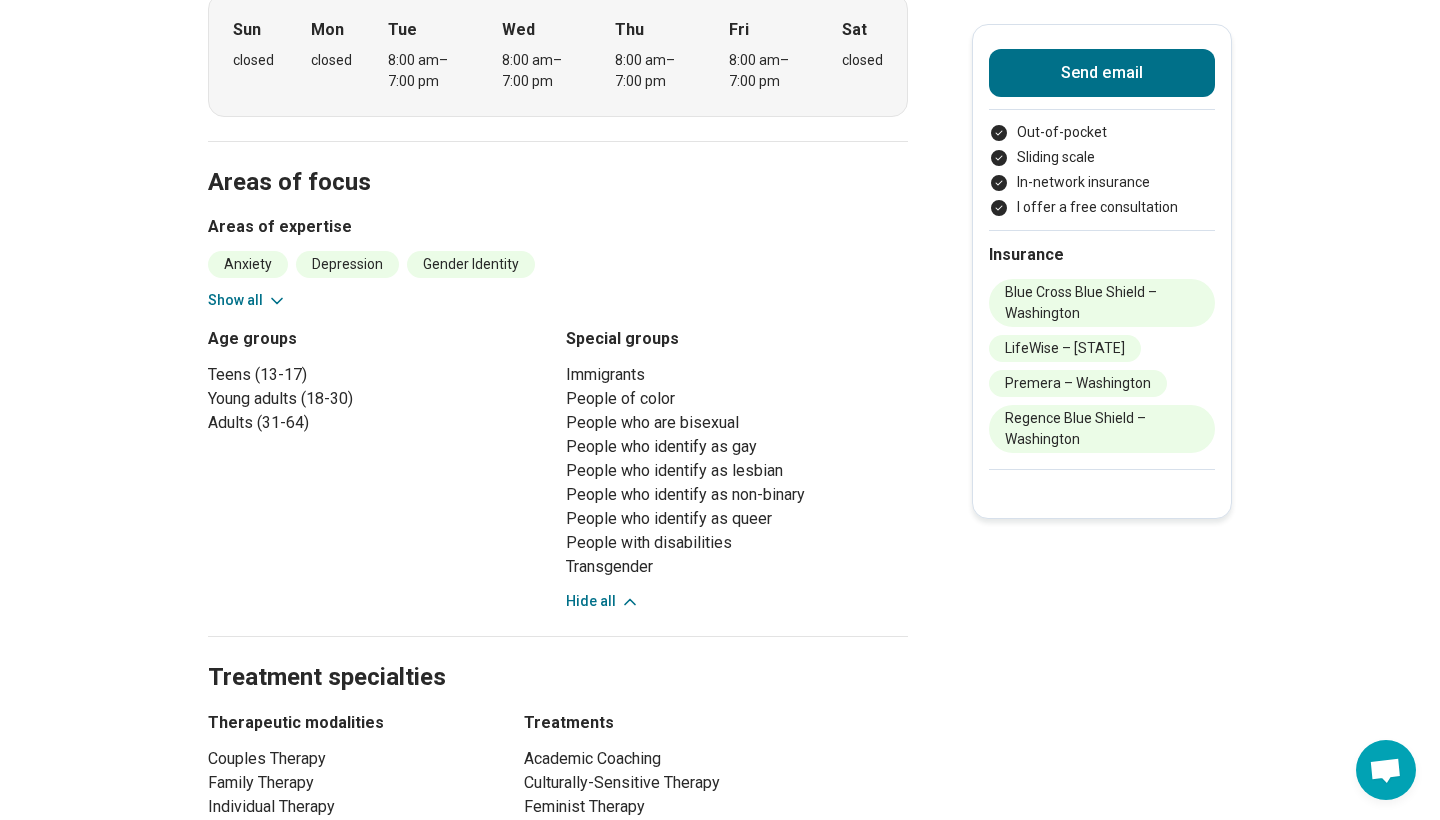 click on "Age groups Teens (13-17) Young adults (18-30) Adults (31-64) Special groups Immigrants People of color People who are bisexual People who identify as gay People who identify as lesbian People who identify as non-binary People who identify as queer People with disabilities Transgender Hide all" at bounding box center [558, 469] 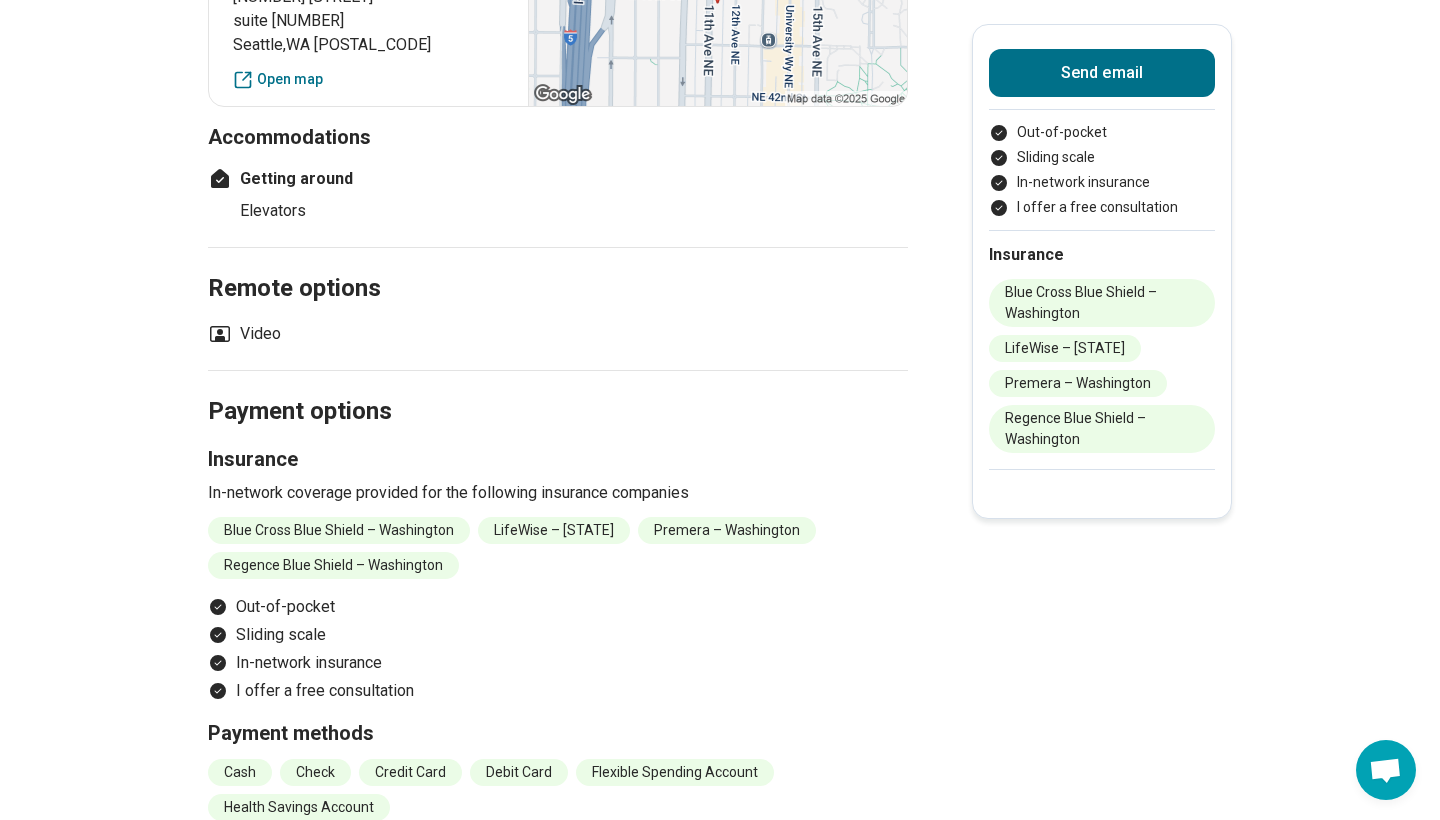 scroll, scrollTop: 1877, scrollLeft: 0, axis: vertical 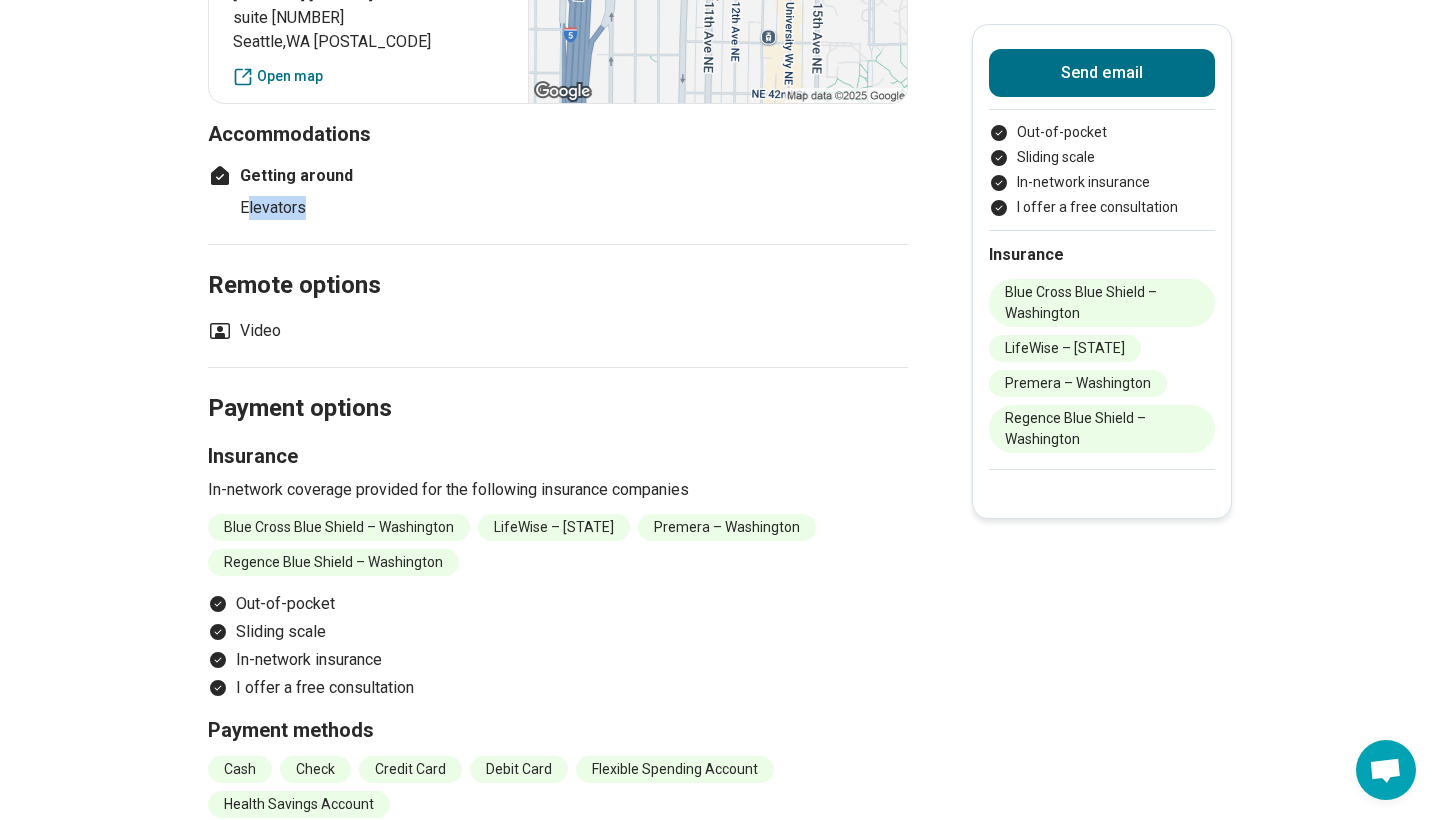 drag, startPoint x: 248, startPoint y: 205, endPoint x: 353, endPoint y: 207, distance: 105.01904 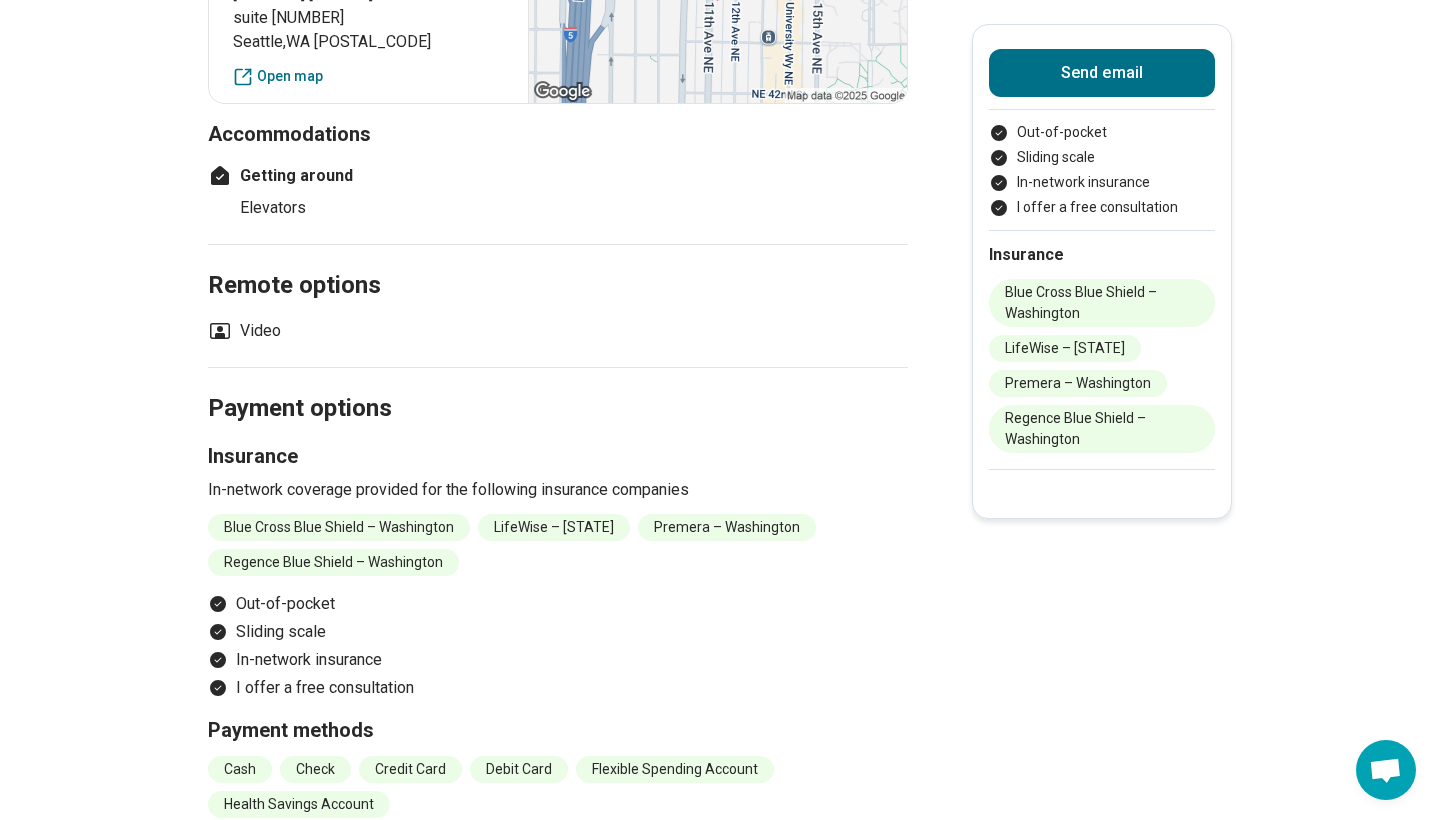 click on "Remote options" at bounding box center [558, 262] 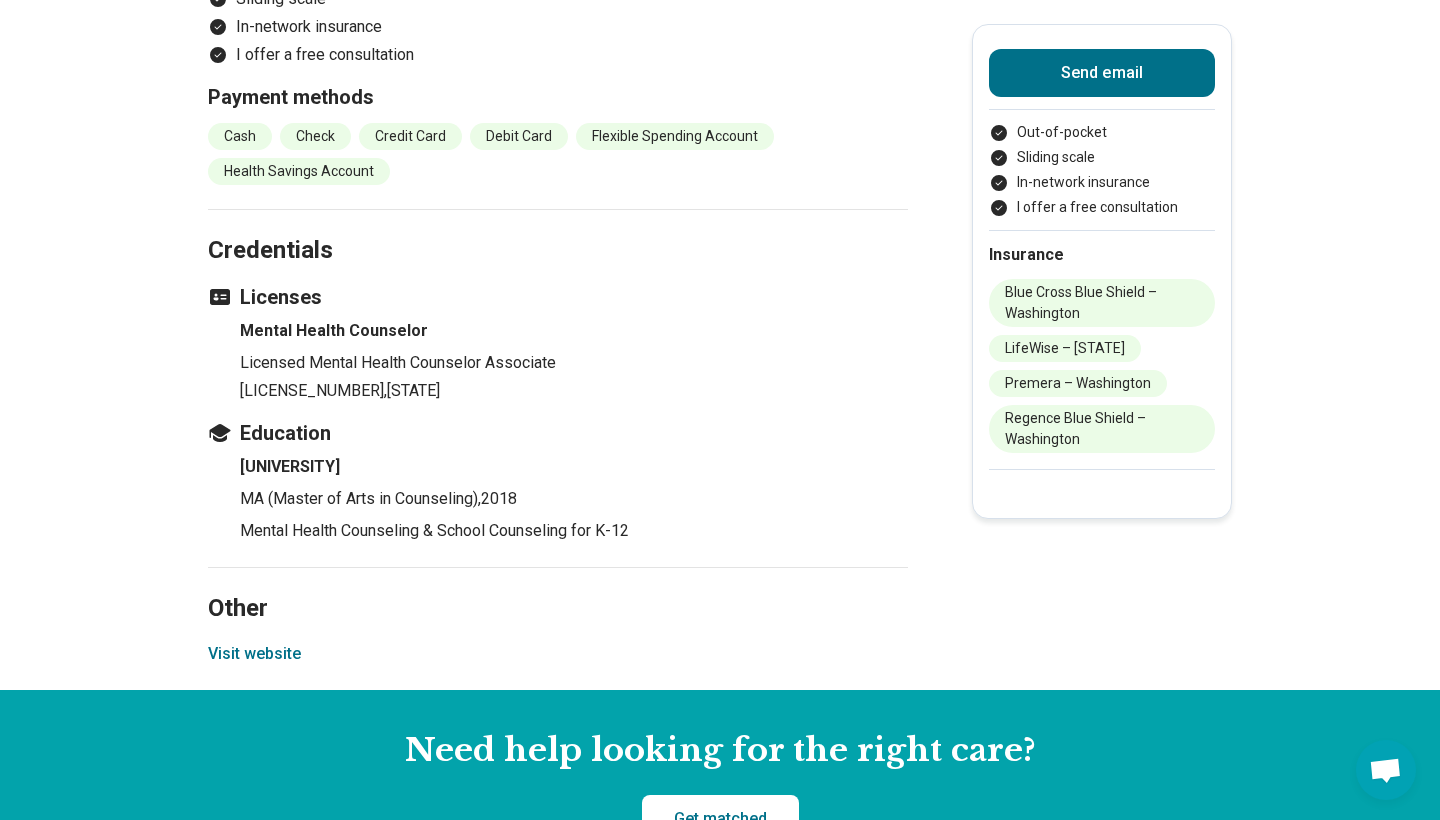 scroll, scrollTop: 2507, scrollLeft: 0, axis: vertical 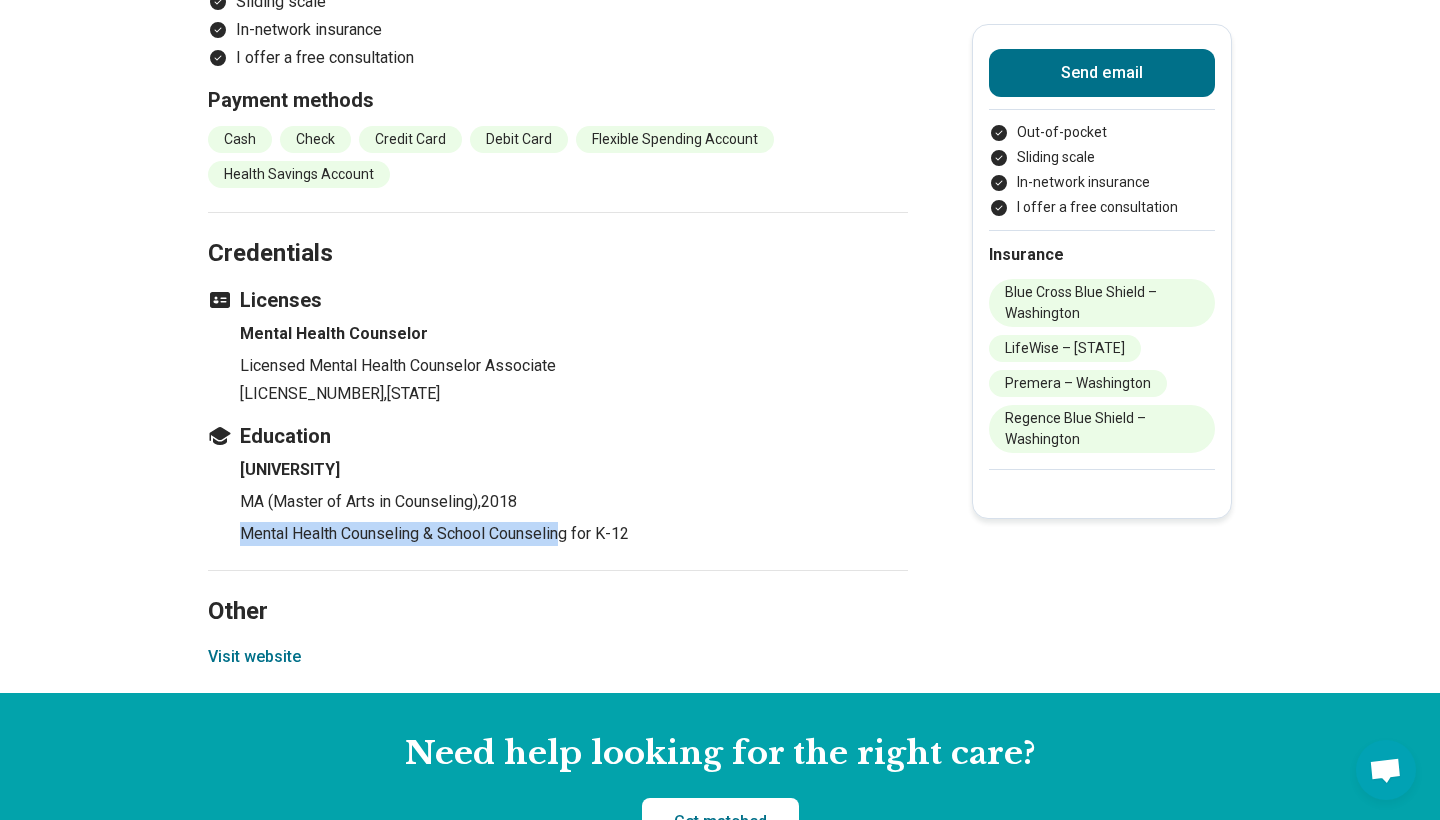 drag, startPoint x: 237, startPoint y: 528, endPoint x: 562, endPoint y: 535, distance: 325.07538 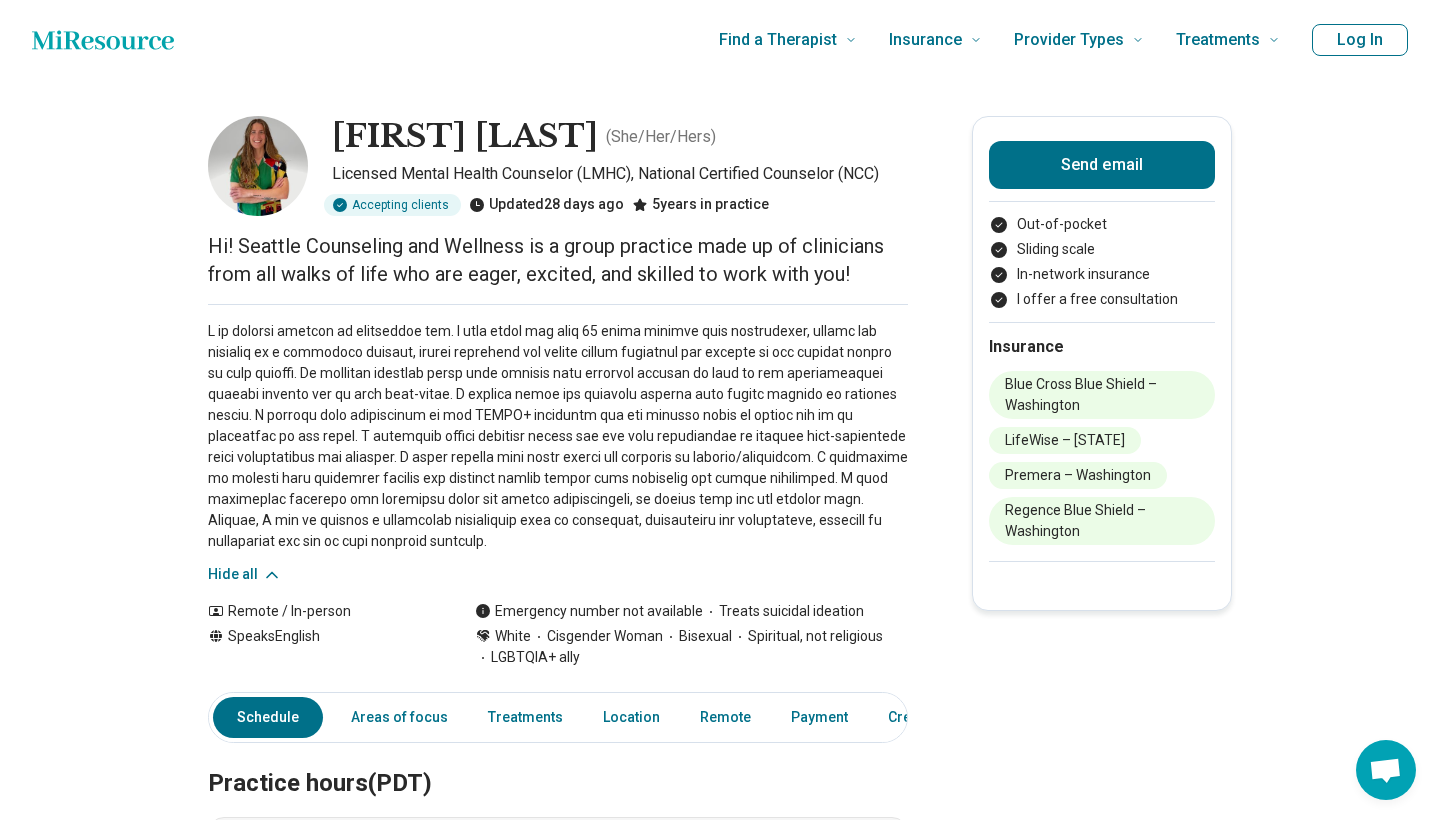 scroll, scrollTop: 0, scrollLeft: 0, axis: both 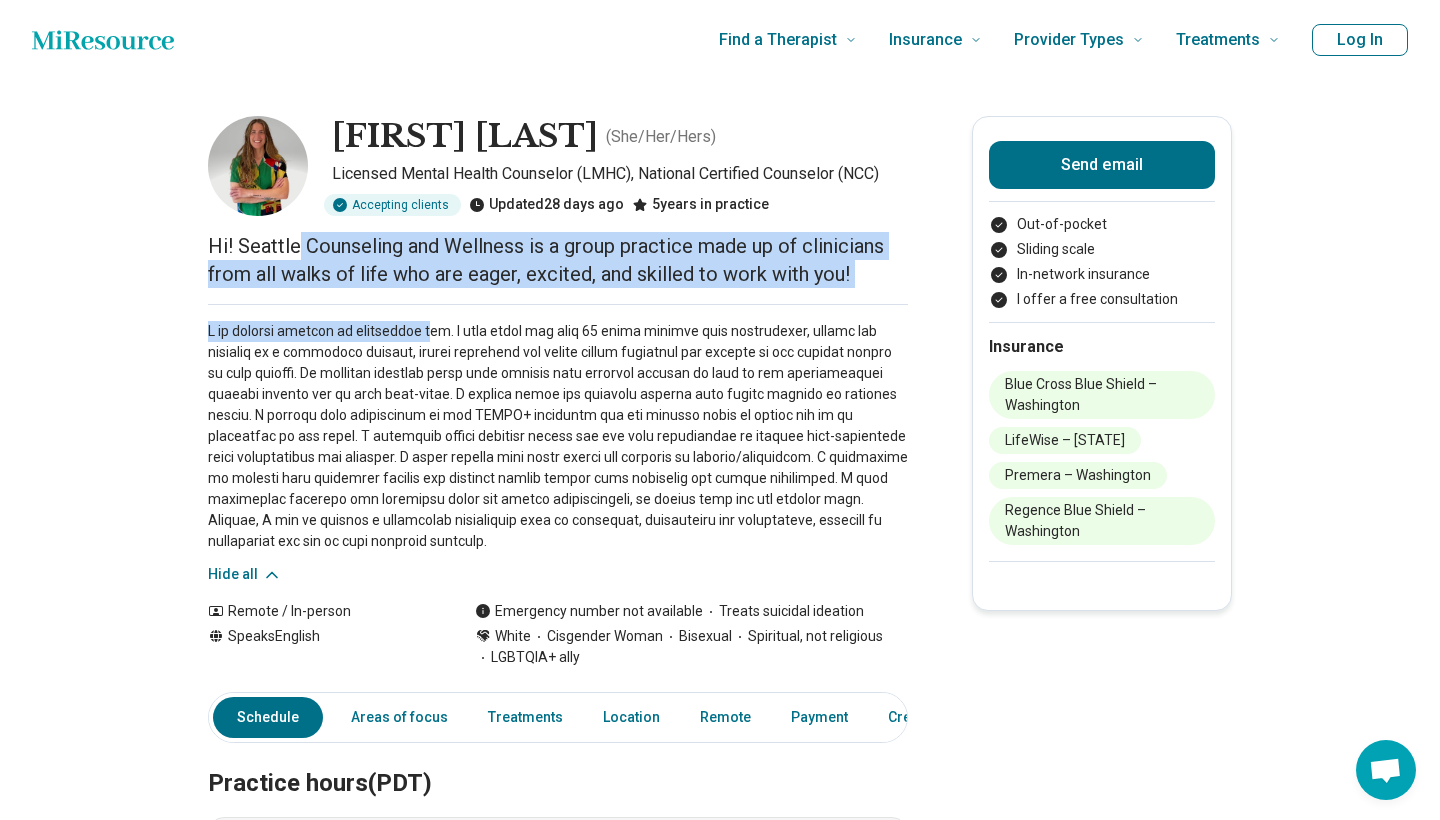 drag, startPoint x: 311, startPoint y: 252, endPoint x: 458, endPoint y: 347, distance: 175.02571 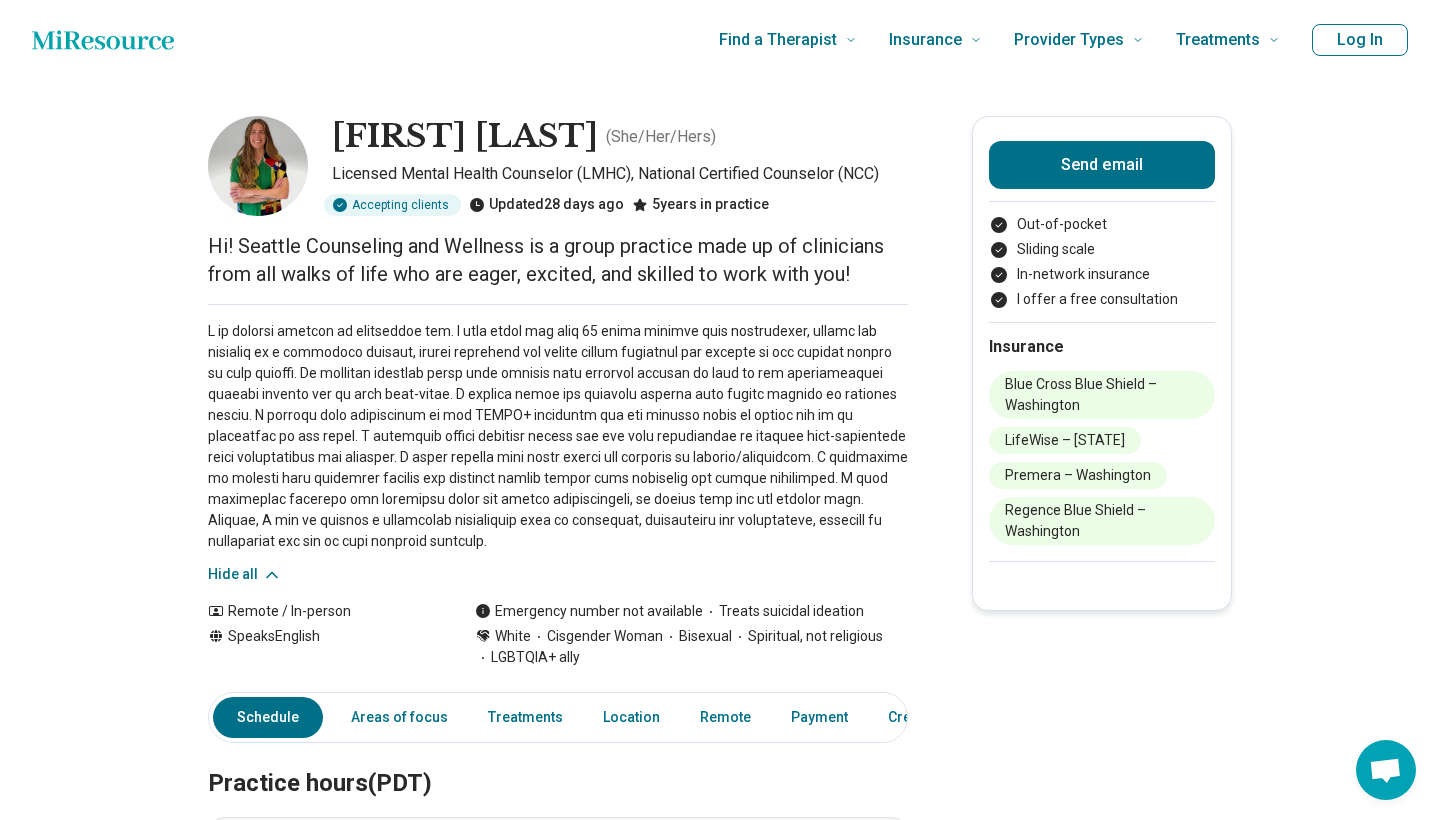 click at bounding box center [558, 436] 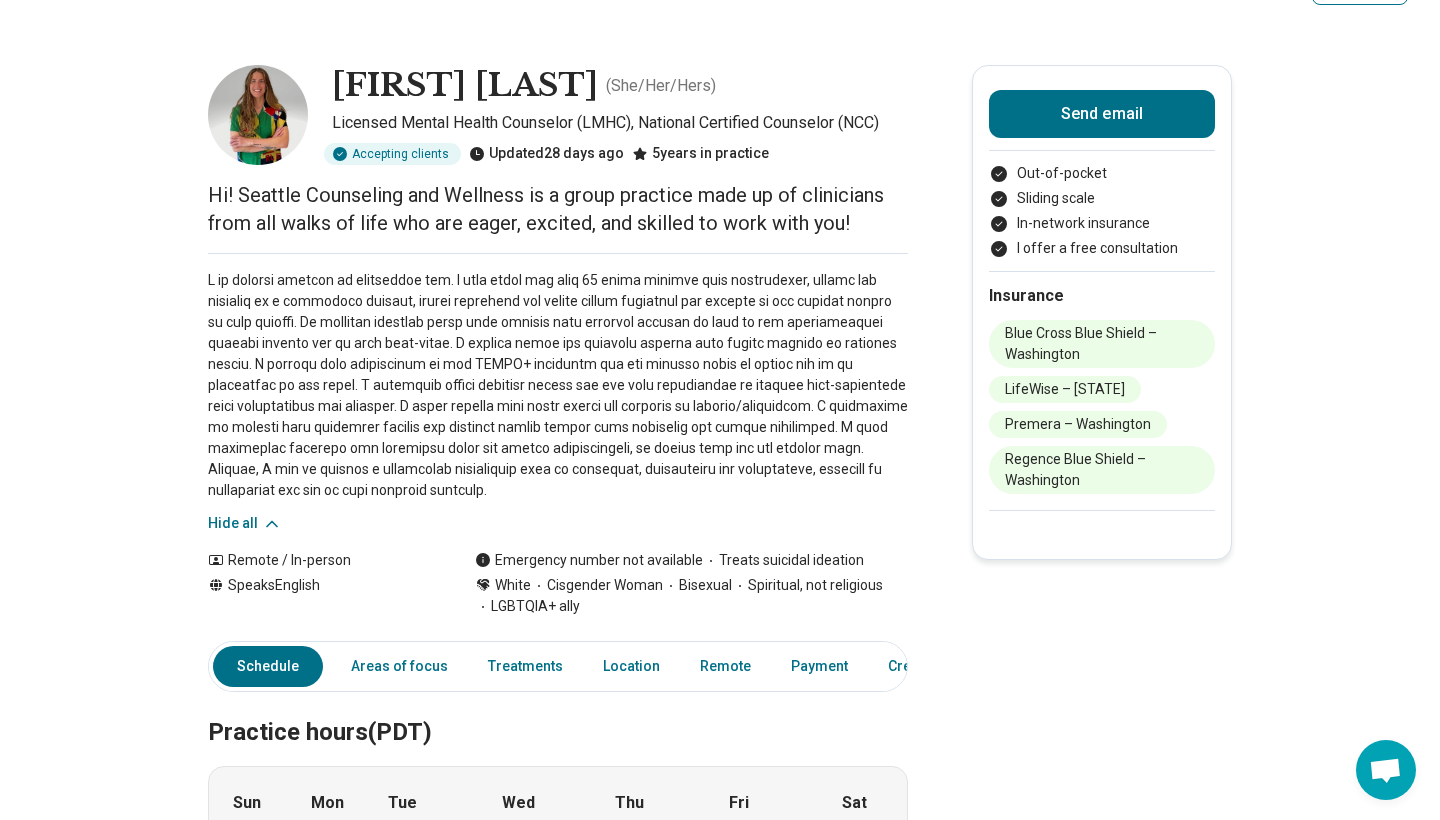 scroll, scrollTop: 55, scrollLeft: 0, axis: vertical 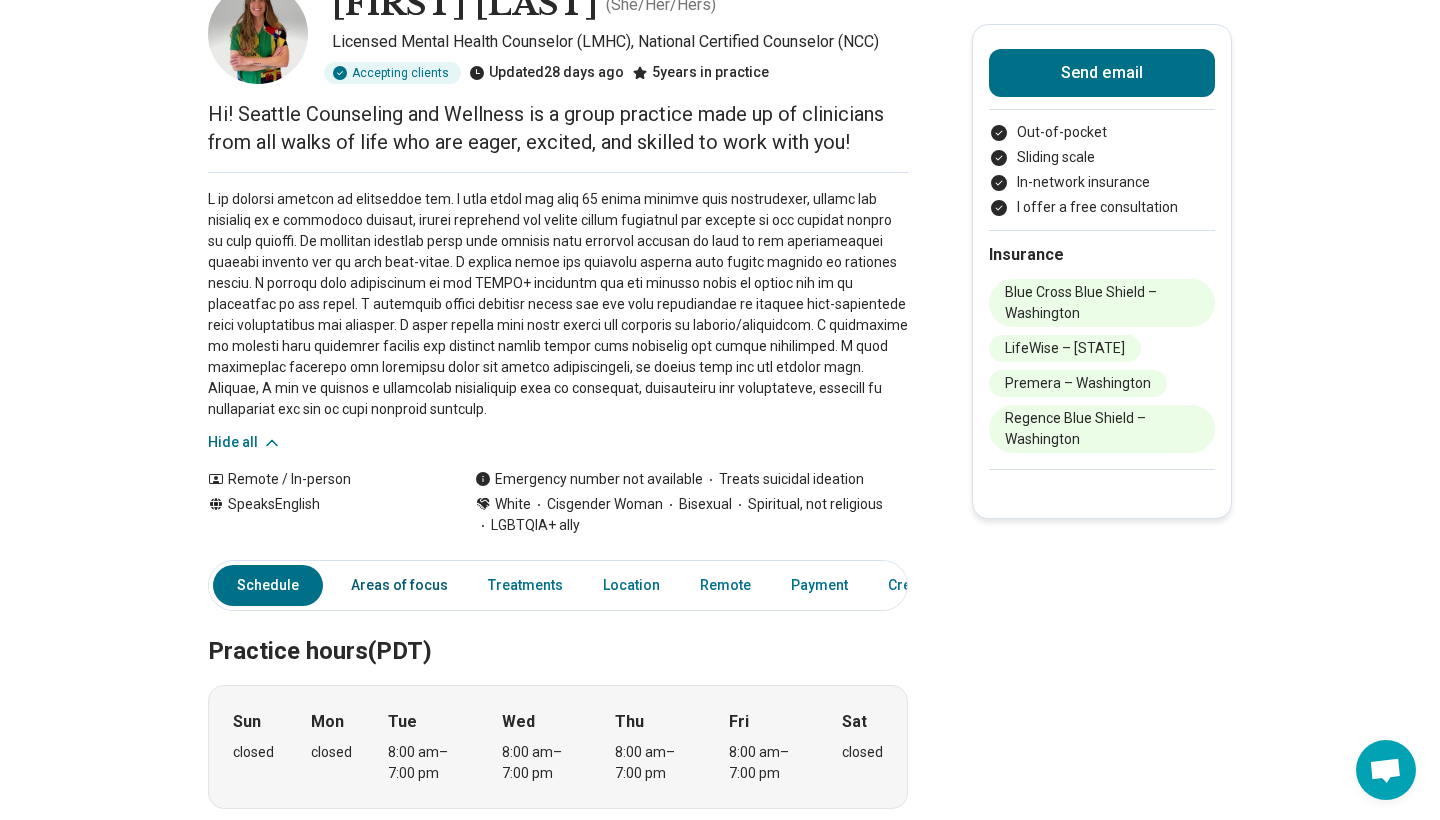 click on "Areas of focus" at bounding box center (399, 585) 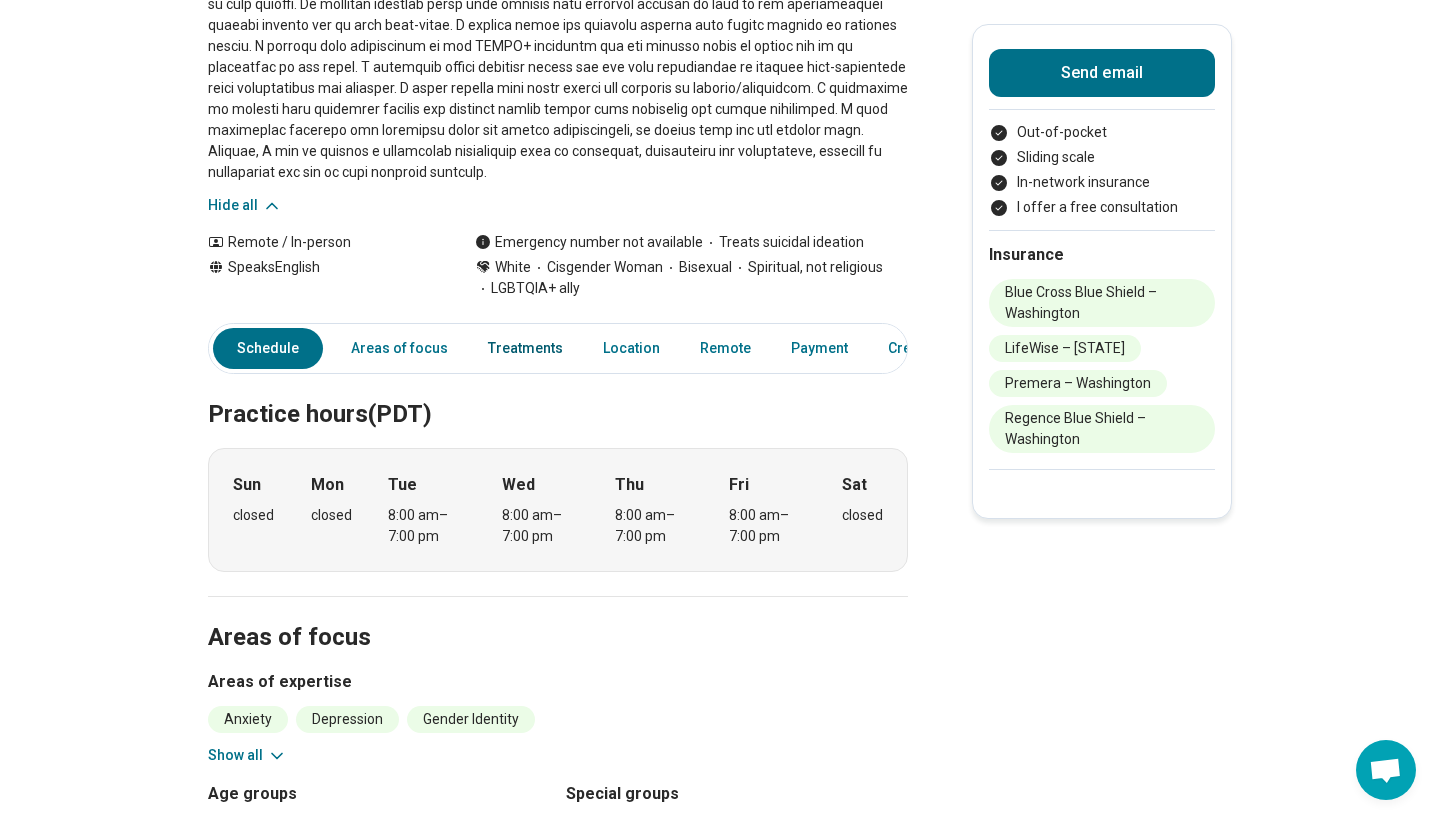 click on "Treatments" at bounding box center [525, 348] 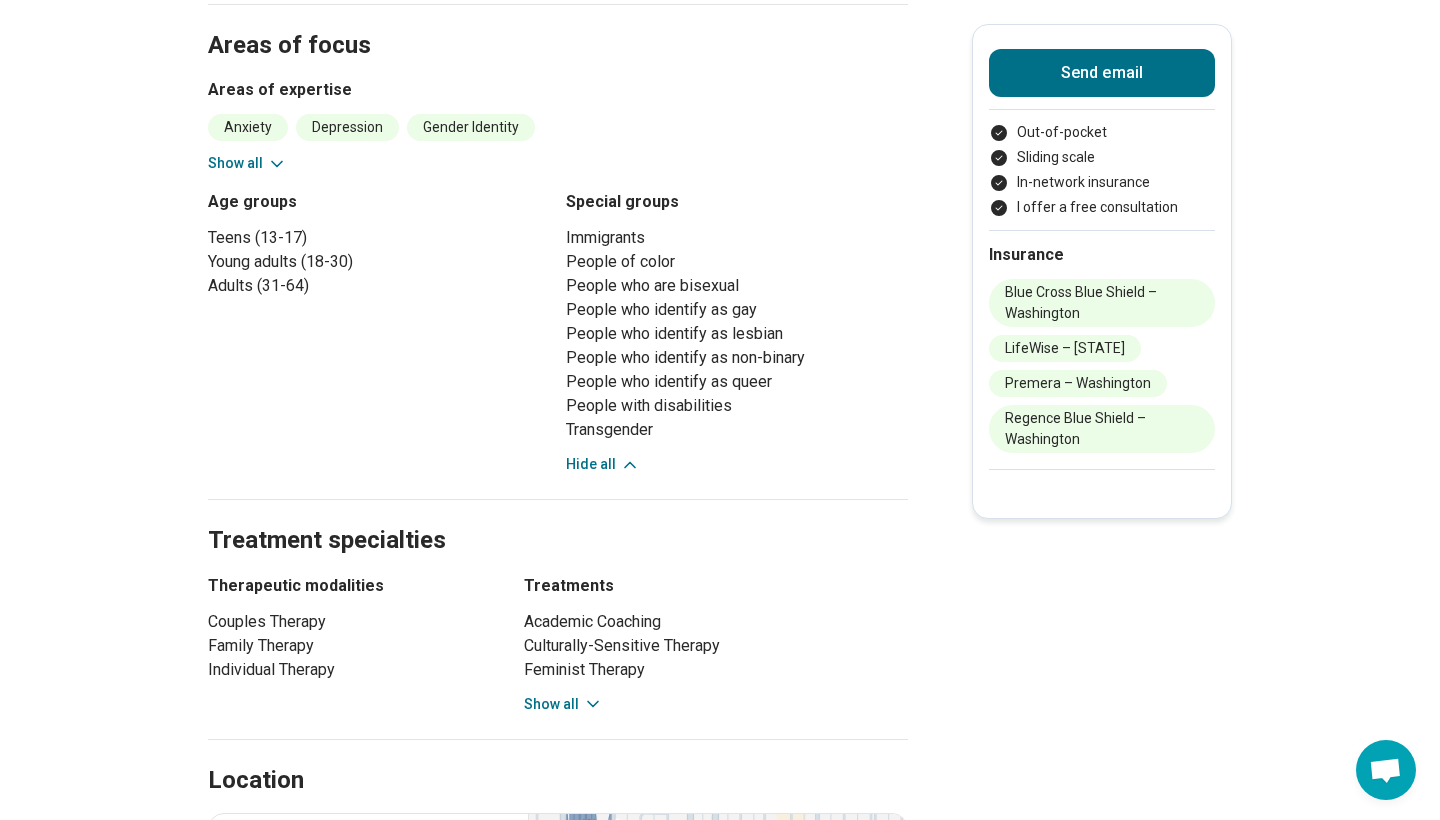 scroll, scrollTop: 1017, scrollLeft: 0, axis: vertical 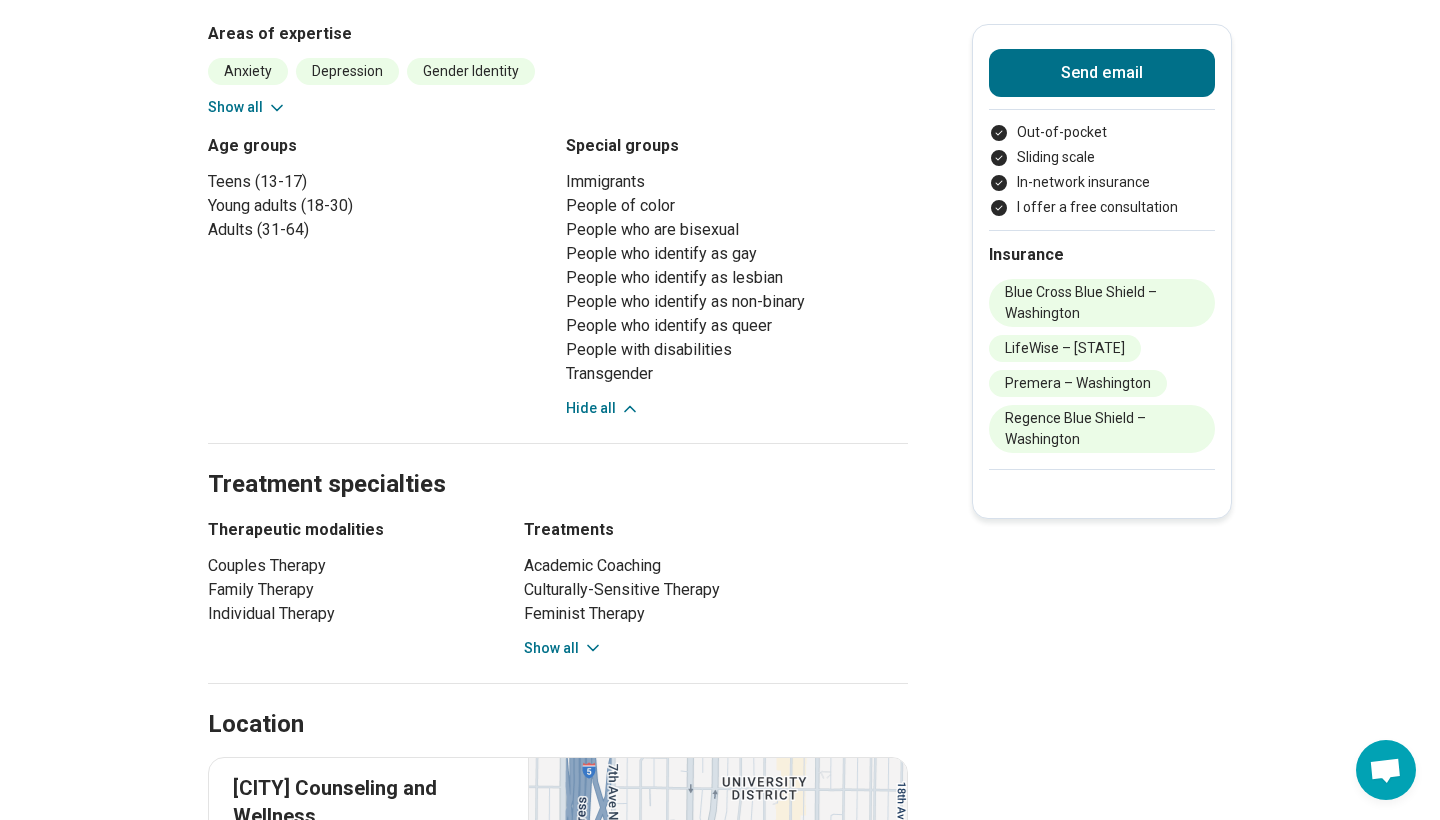 click on "Show all" at bounding box center (563, 648) 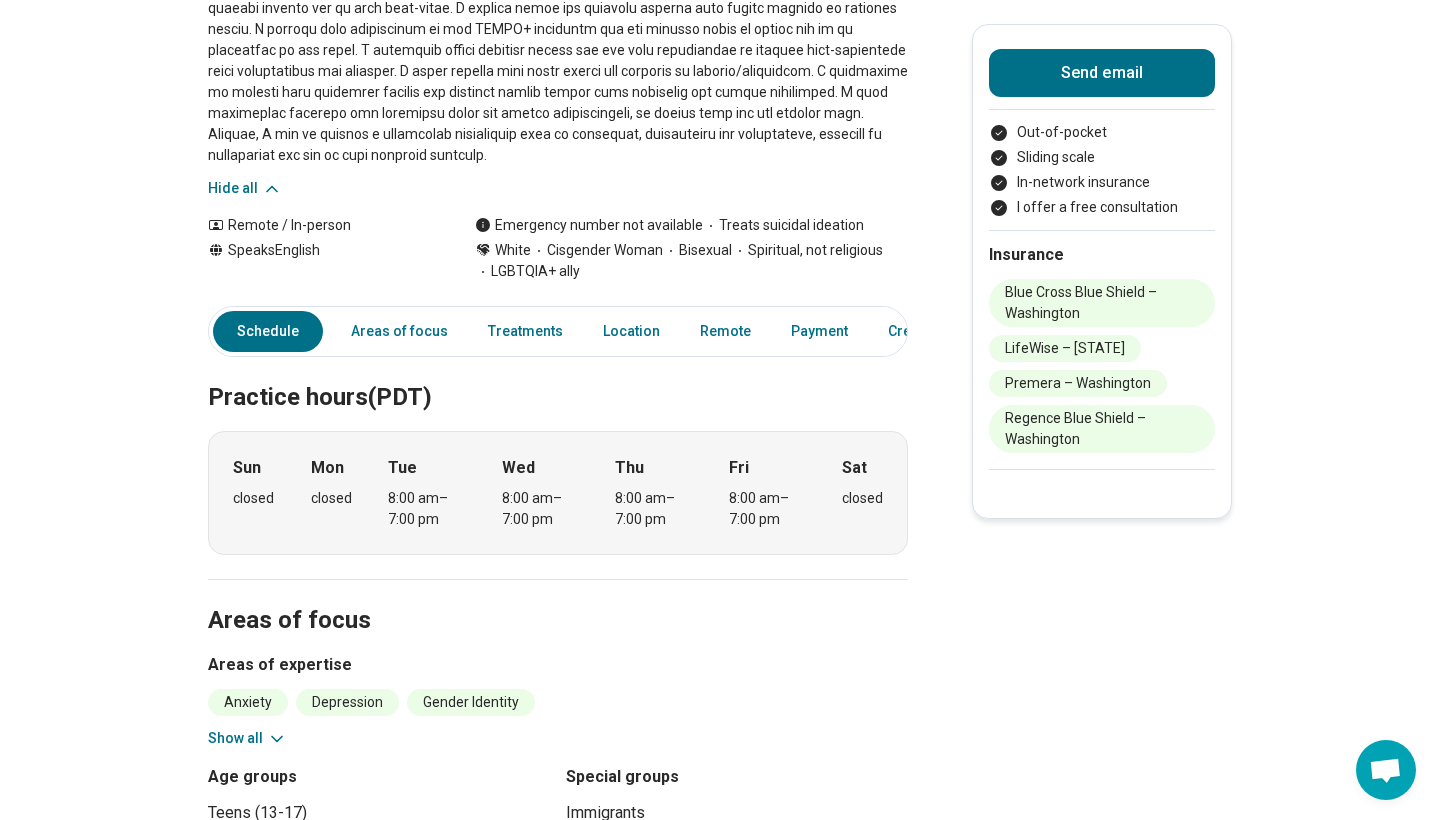 scroll, scrollTop: 383, scrollLeft: 0, axis: vertical 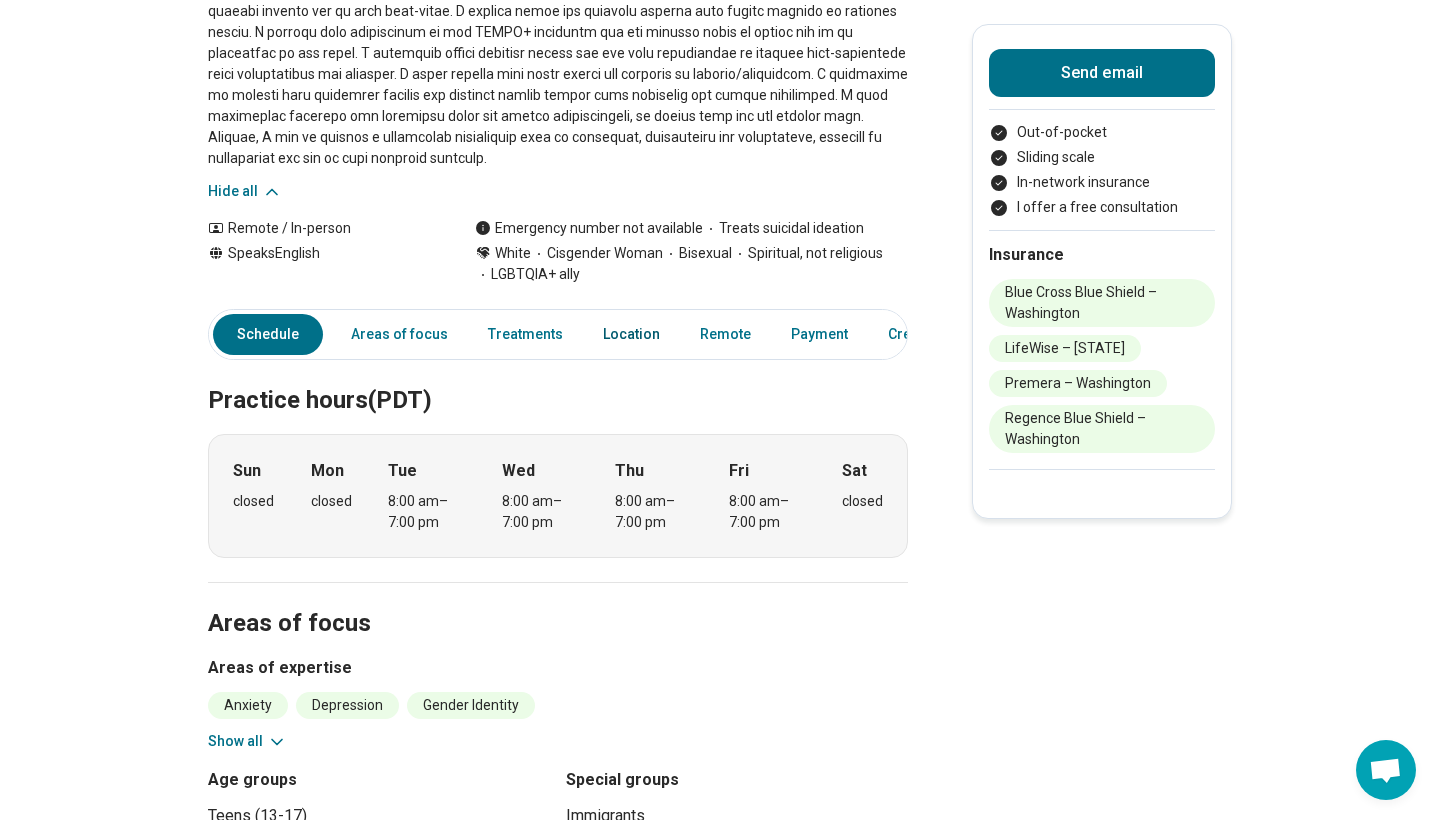 click on "Location" at bounding box center [631, 334] 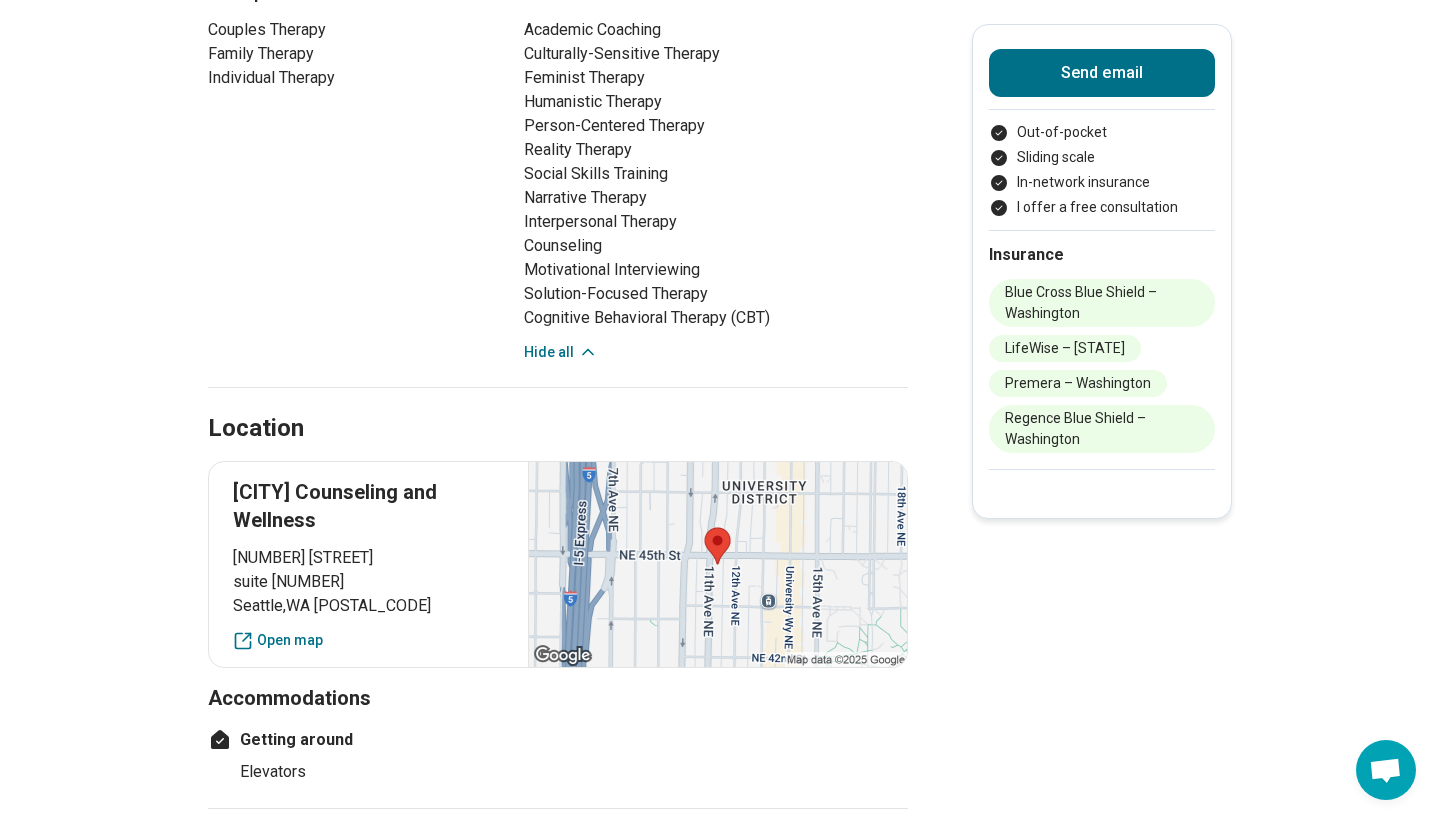 scroll, scrollTop: 1963, scrollLeft: 0, axis: vertical 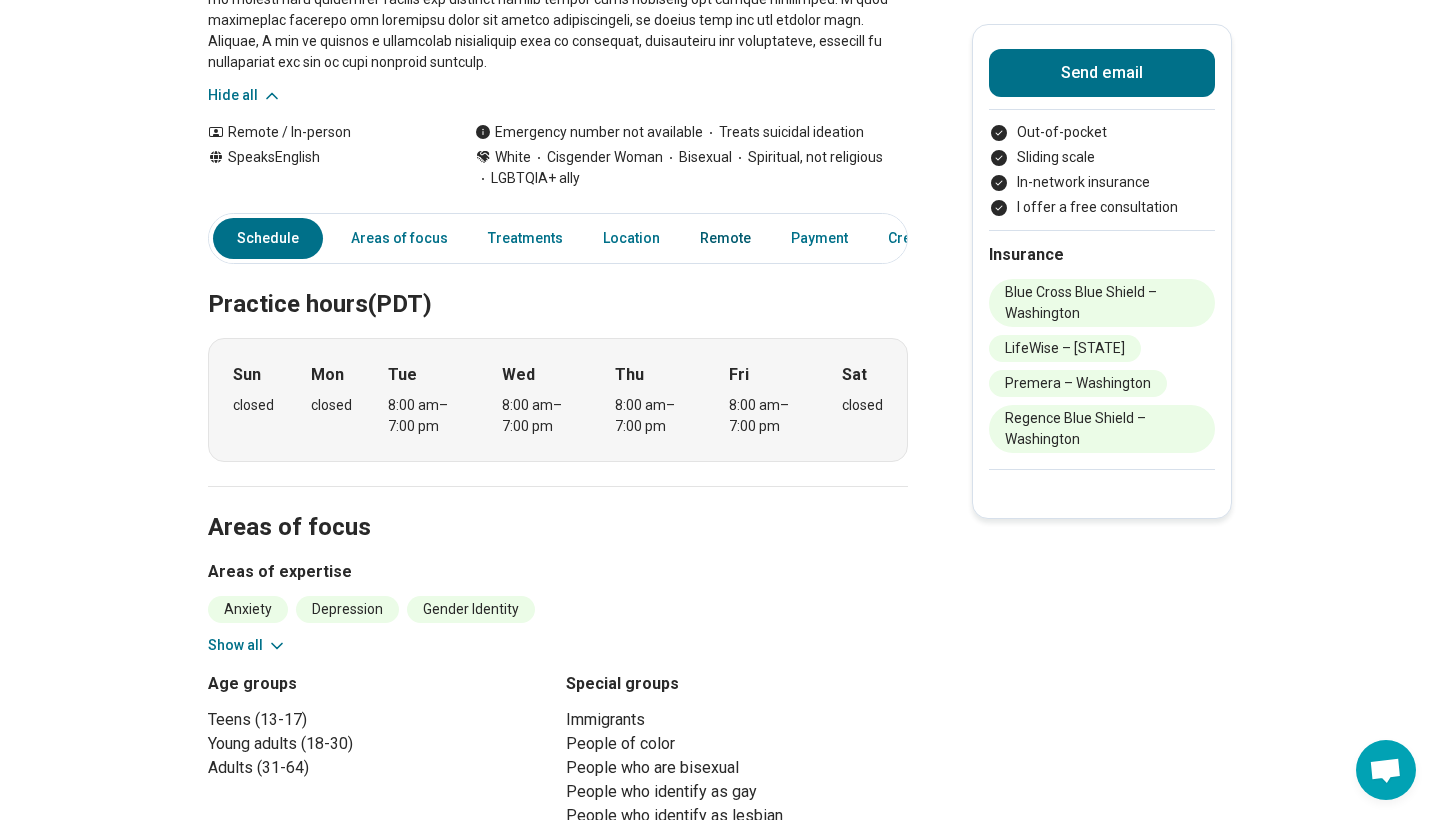 click on "Remote" at bounding box center (725, 238) 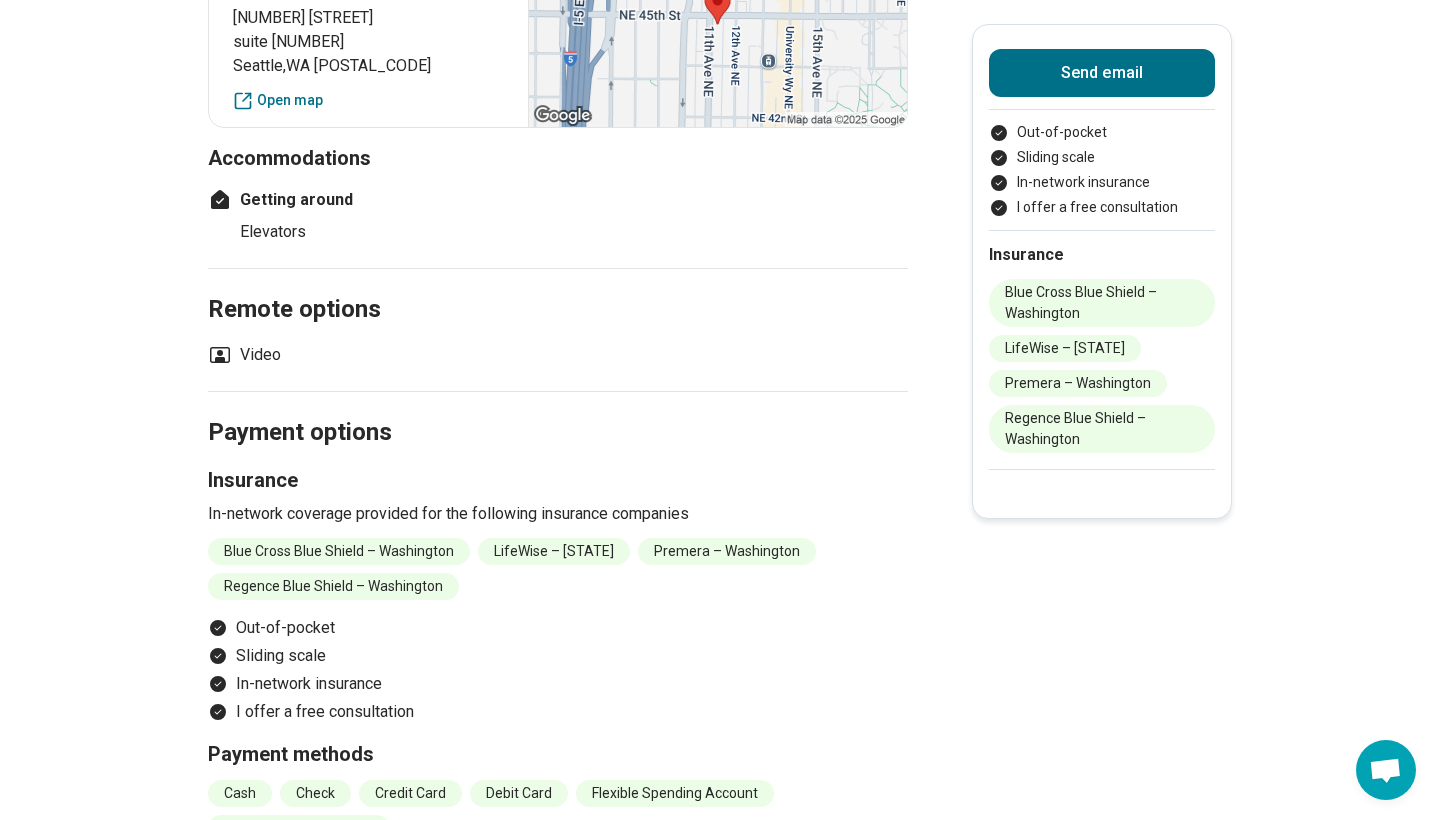 scroll, scrollTop: 2336, scrollLeft: 0, axis: vertical 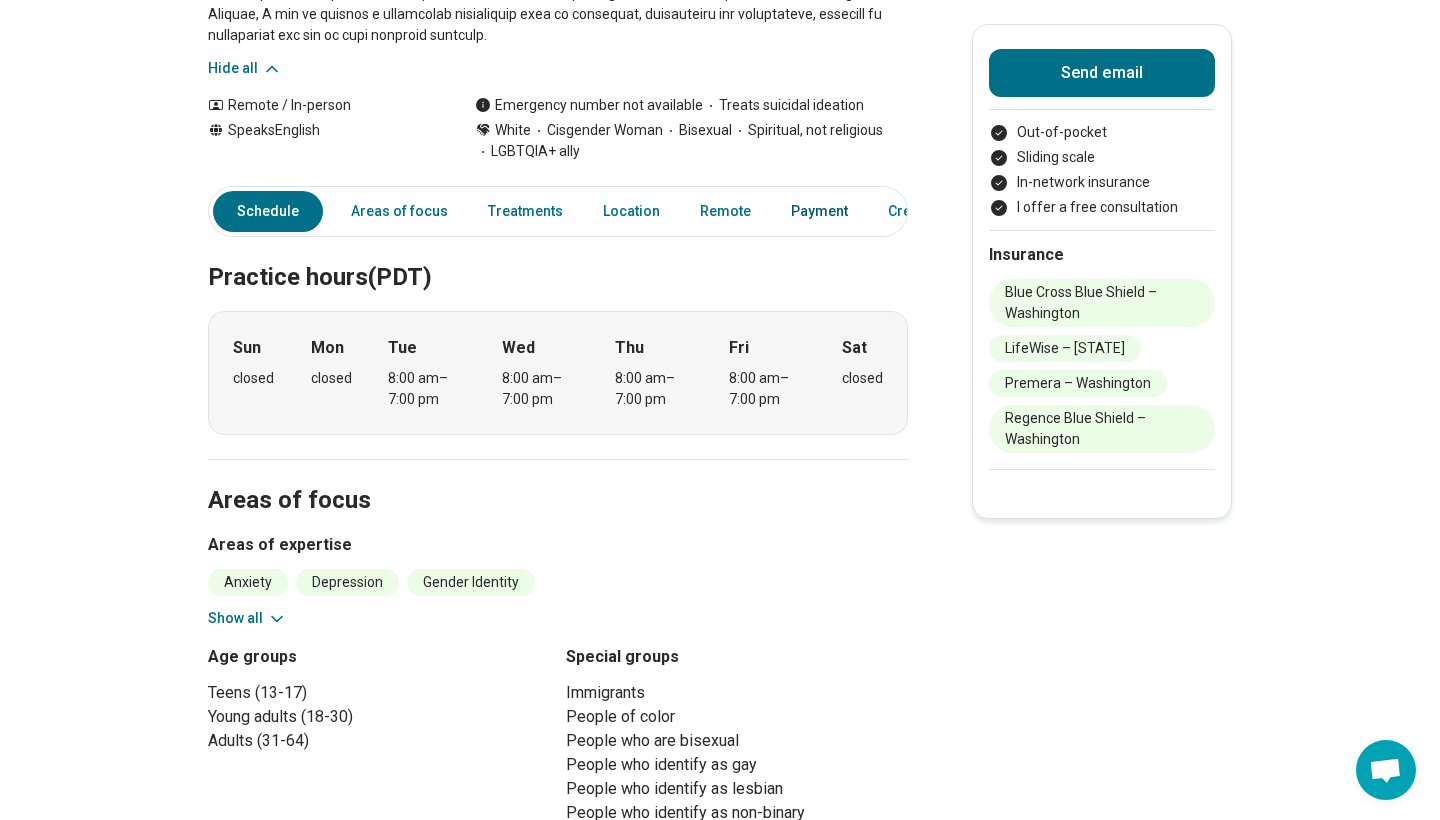 click on "Payment" at bounding box center (819, 211) 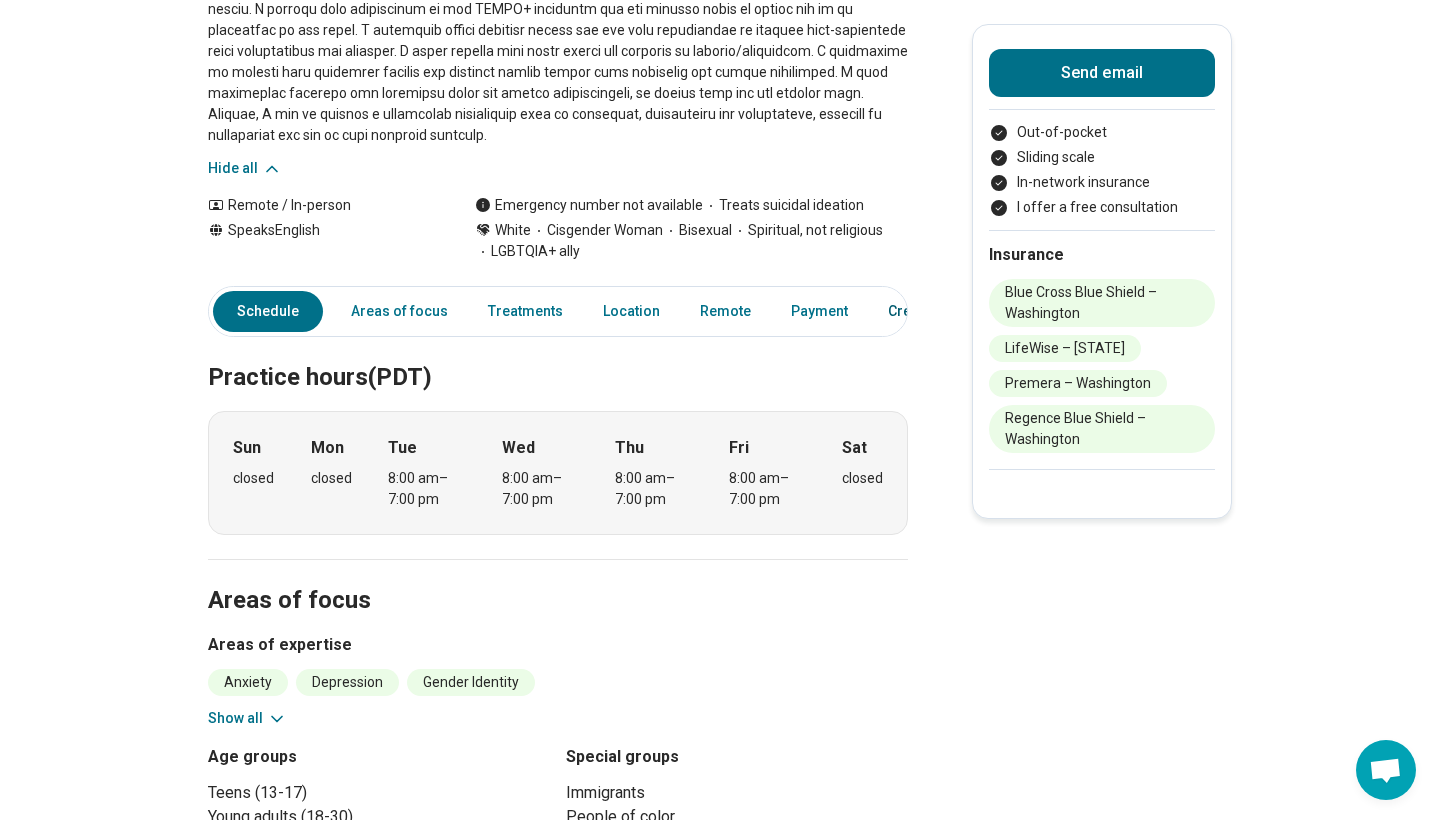click on "Credentials" at bounding box center [926, 311] 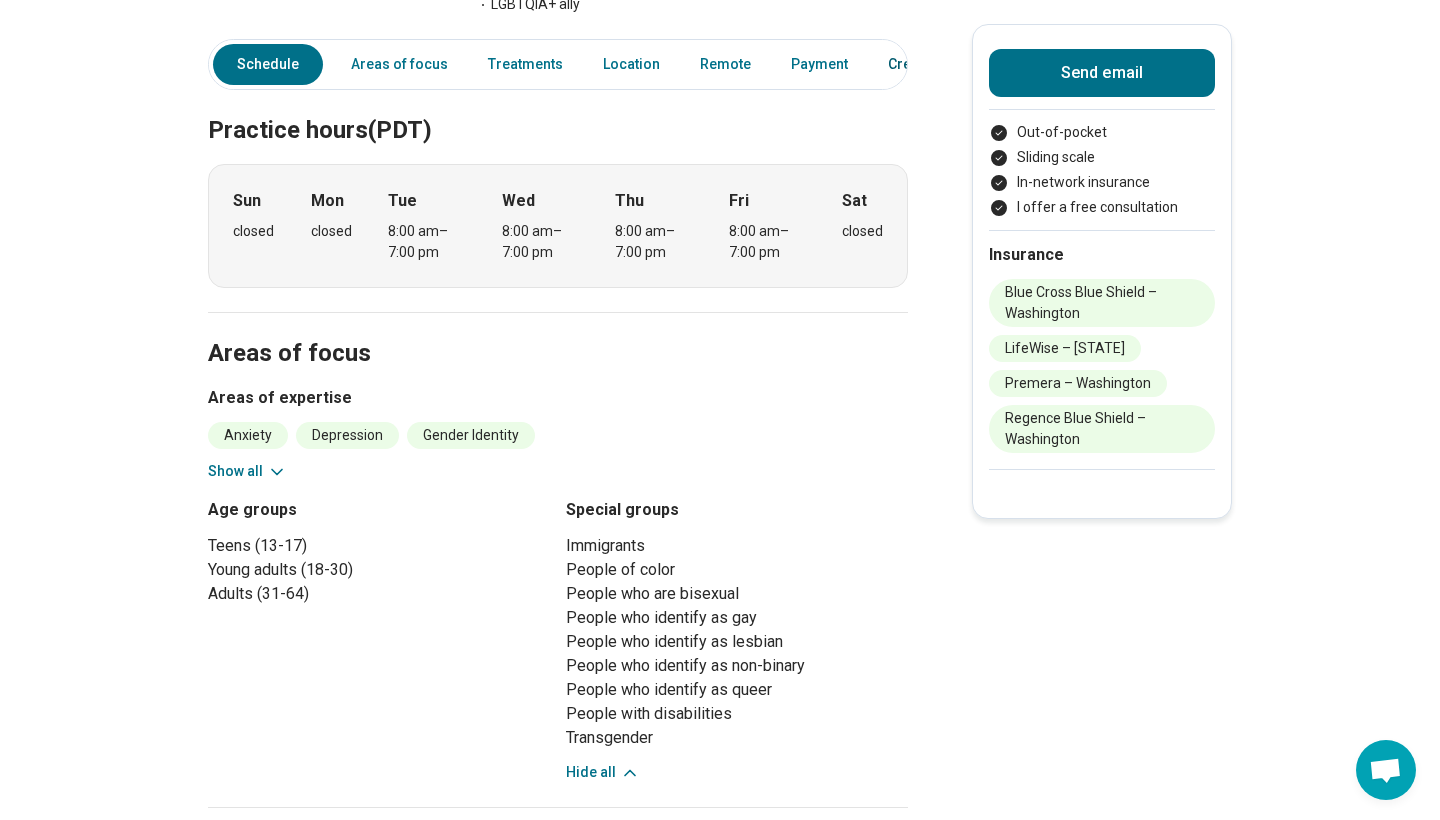 scroll, scrollTop: 2932, scrollLeft: 0, axis: vertical 